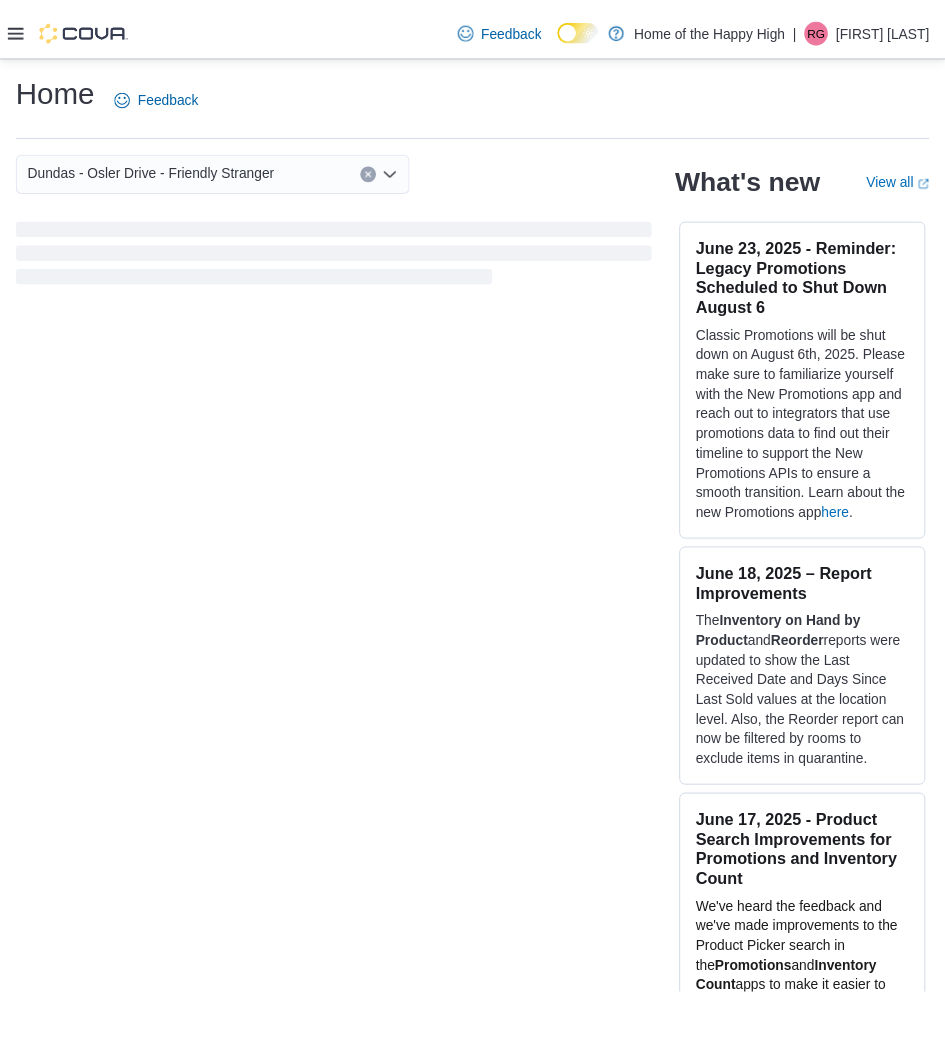 scroll, scrollTop: 0, scrollLeft: 0, axis: both 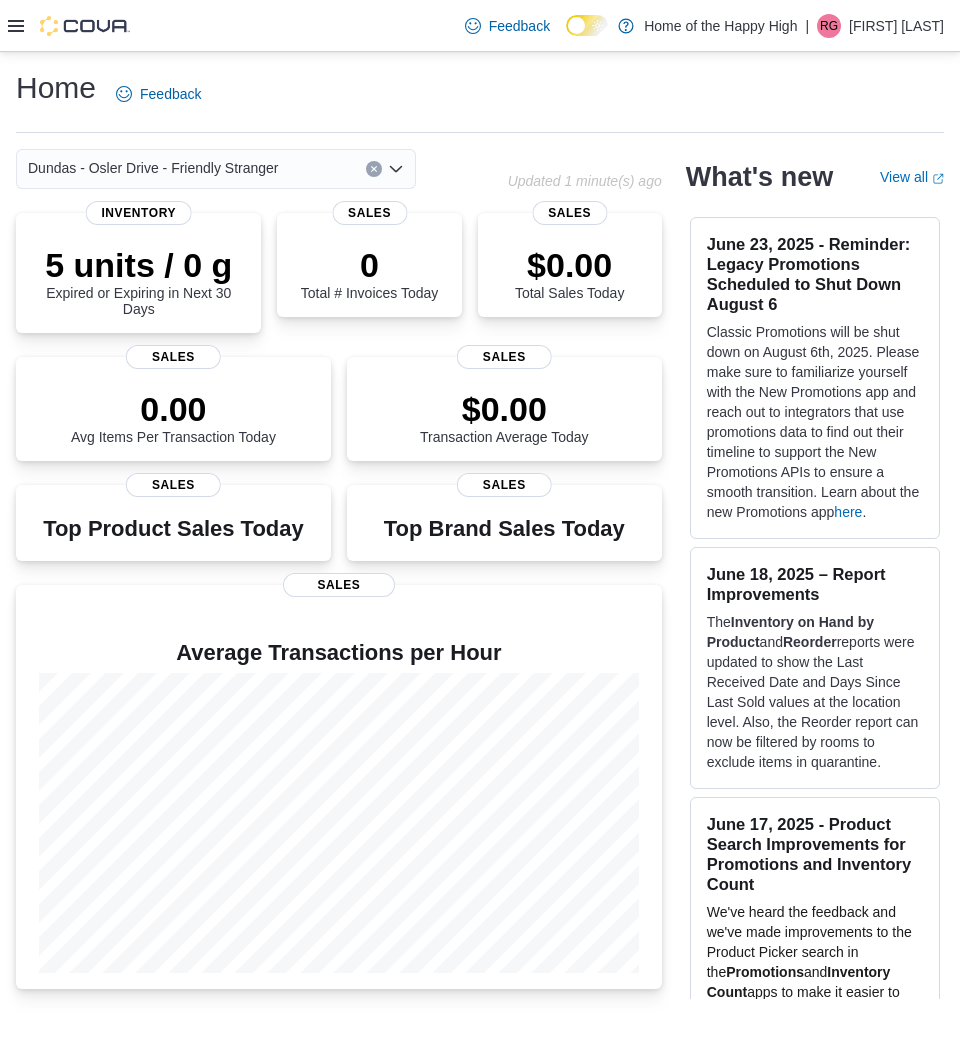 click 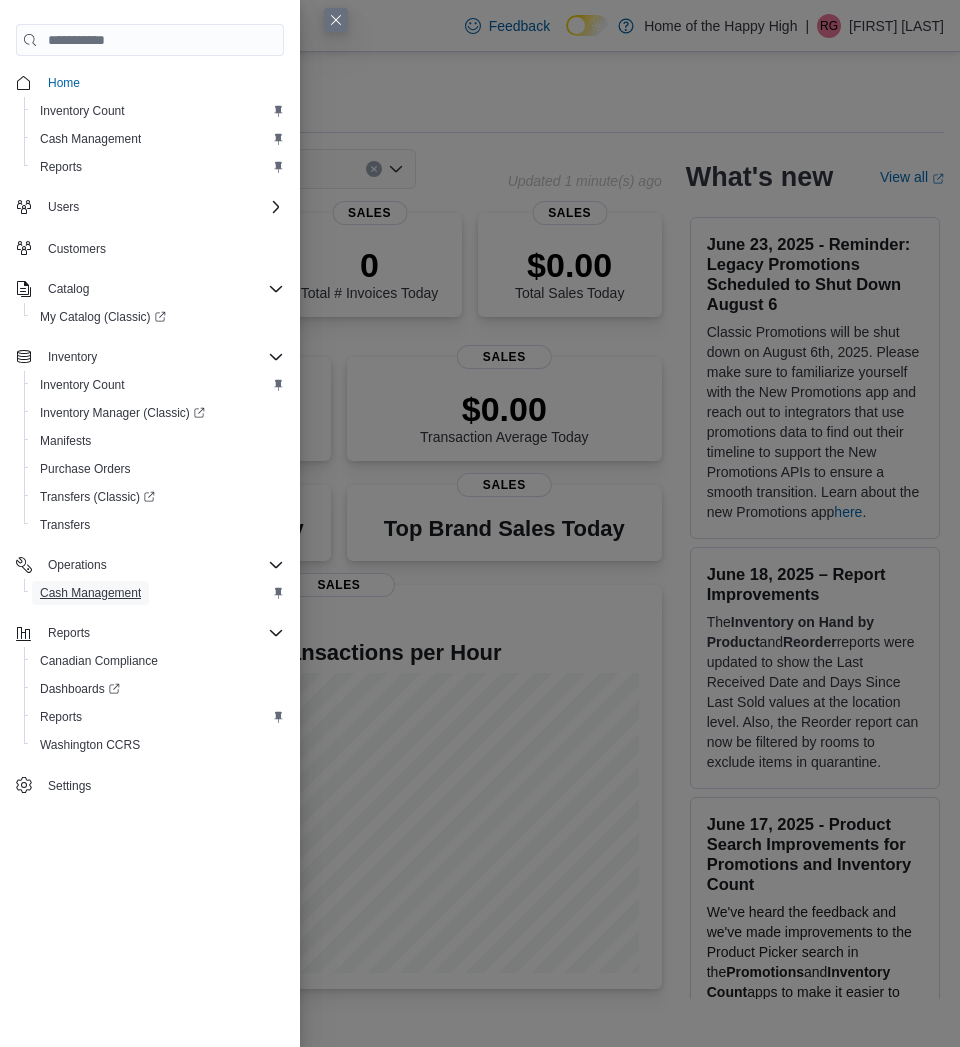 click on "Cash Management" at bounding box center [90, 593] 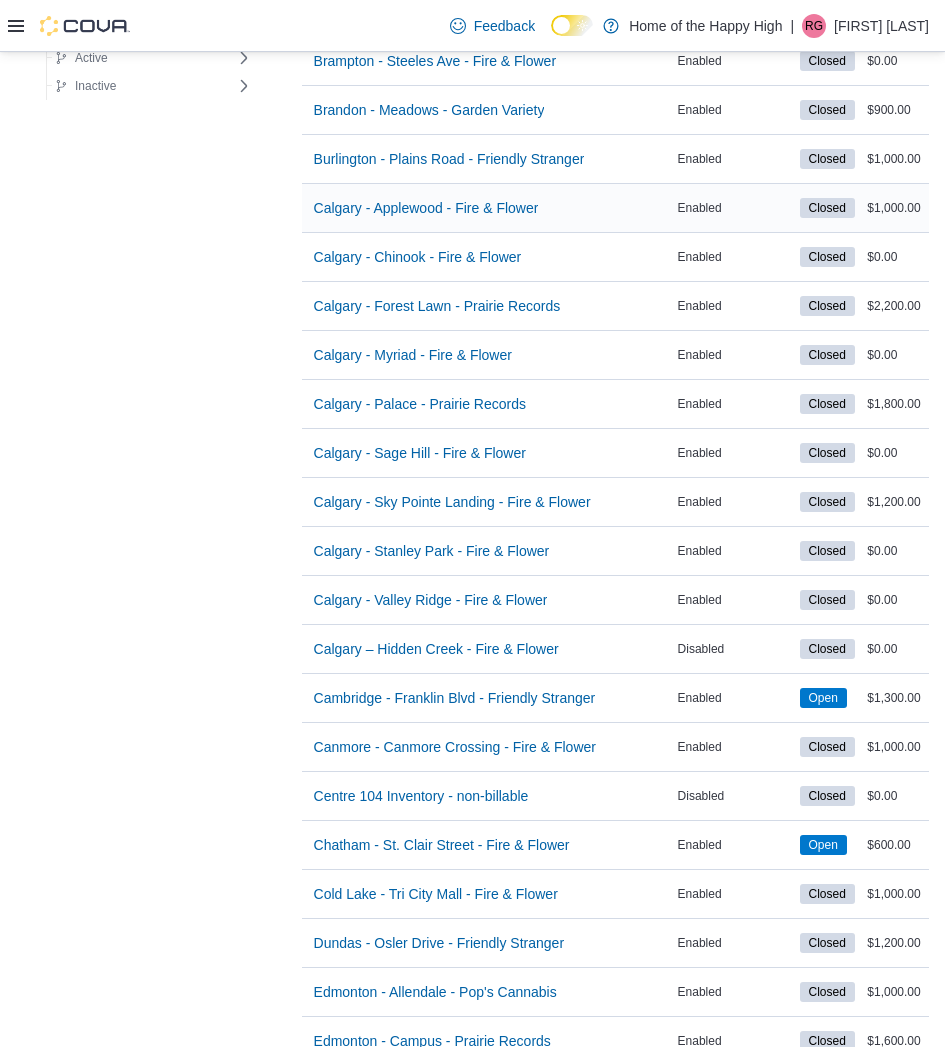 scroll, scrollTop: 700, scrollLeft: 0, axis: vertical 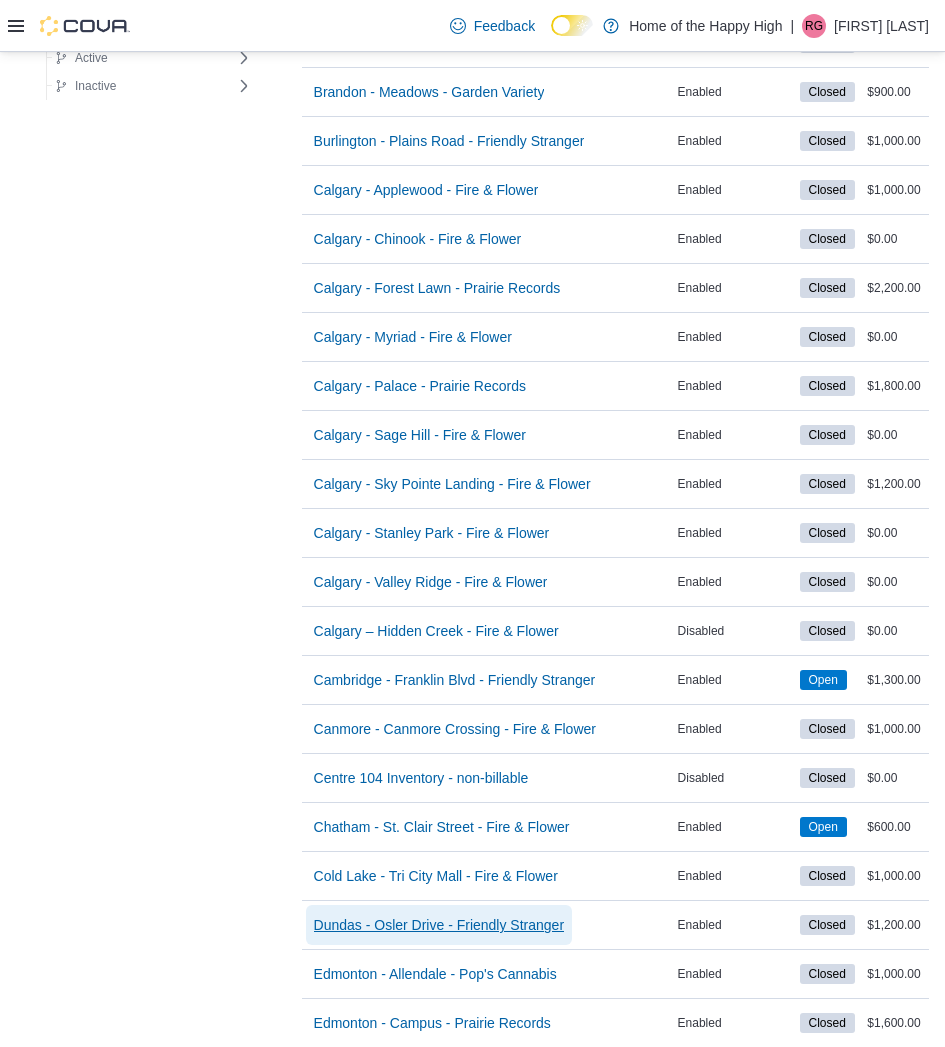 drag, startPoint x: 344, startPoint y: 924, endPoint x: 334, endPoint y: 926, distance: 10.198039 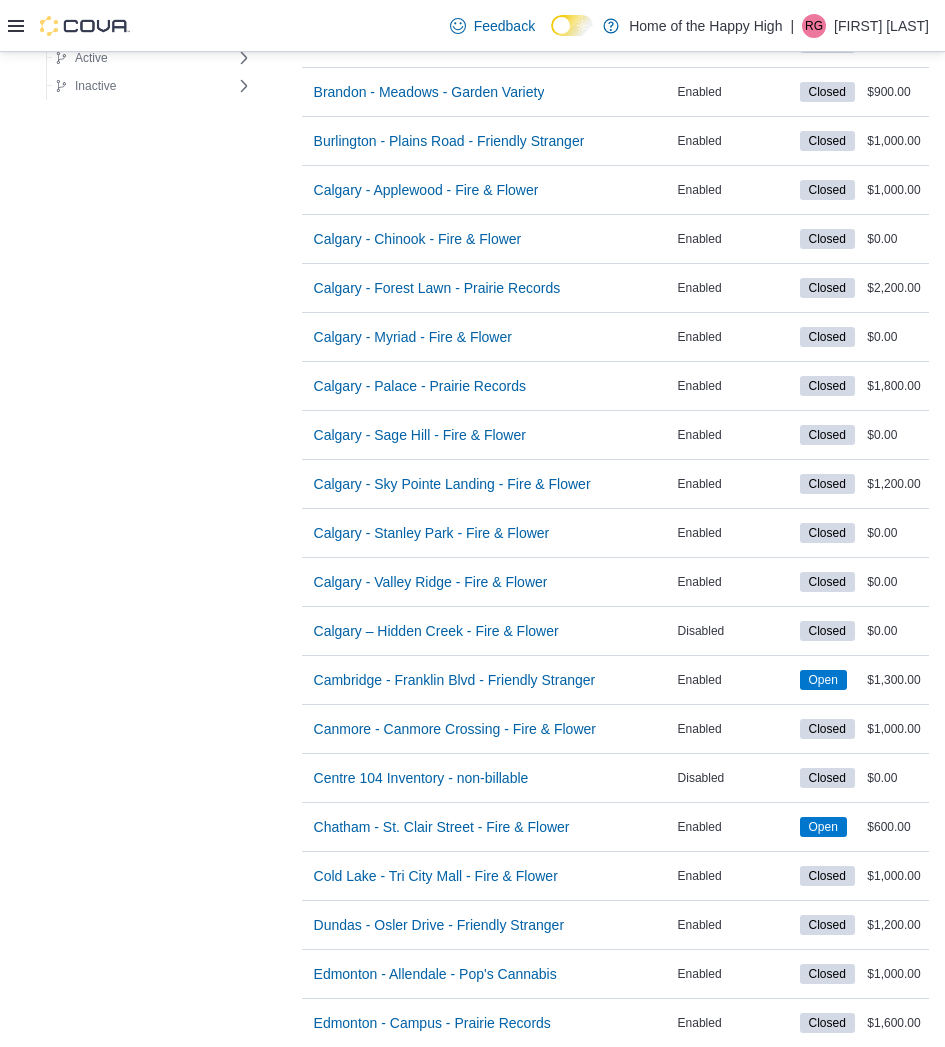 scroll, scrollTop: 0, scrollLeft: 0, axis: both 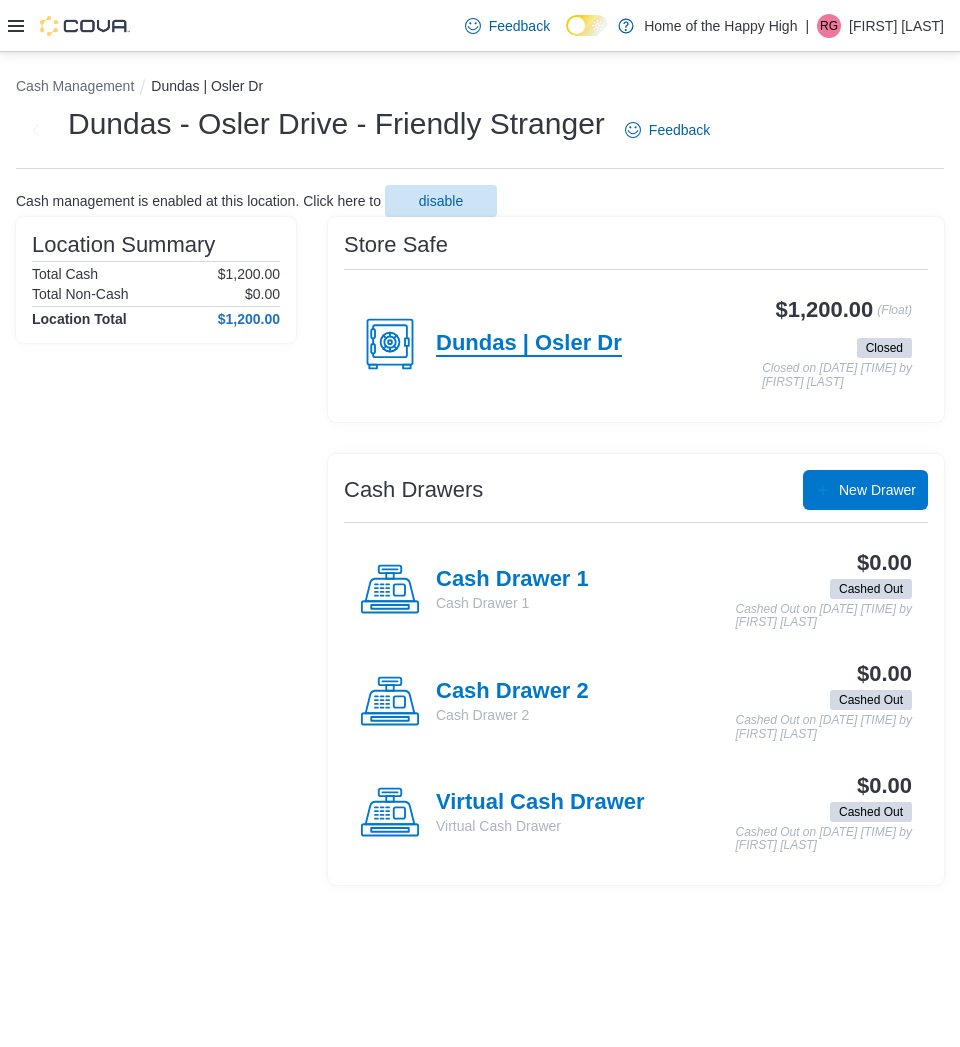 click on "Dundas | Osler Dr" at bounding box center (529, 344) 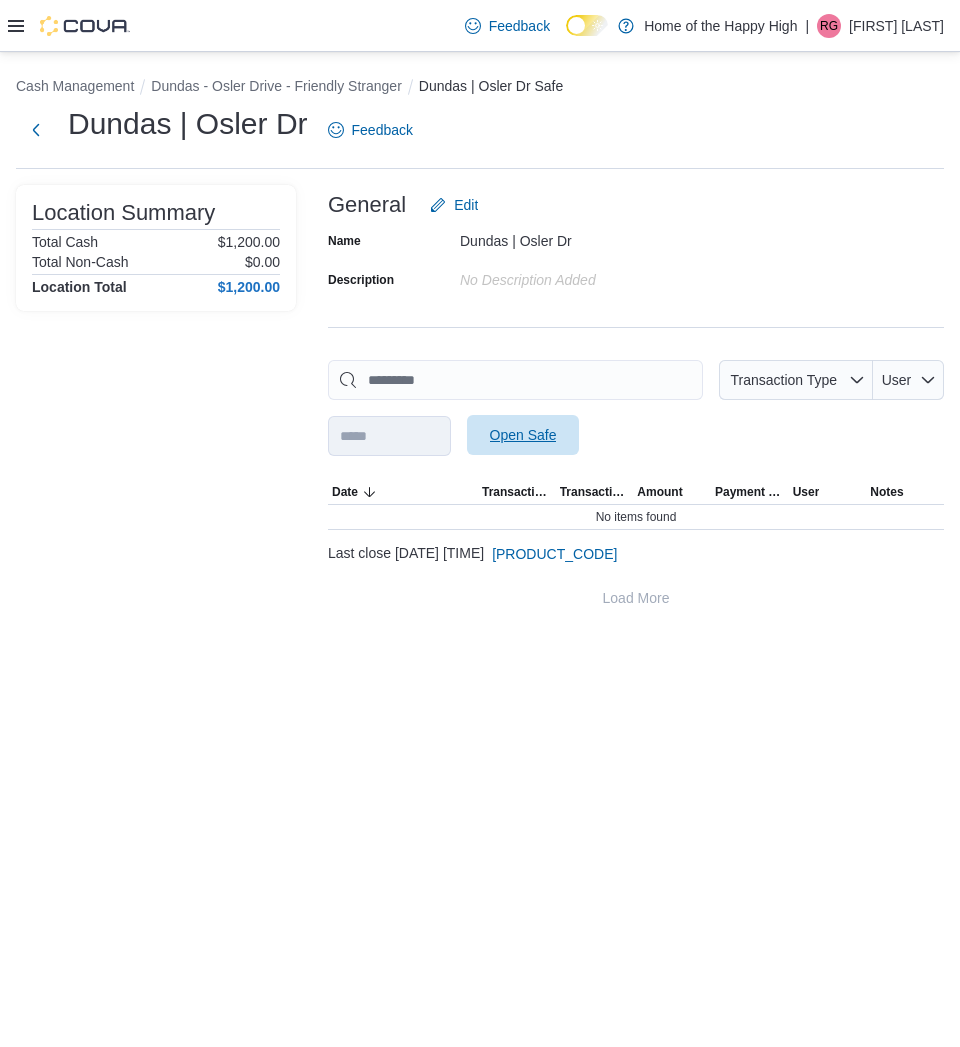 click on "Open Safe" at bounding box center [523, 435] 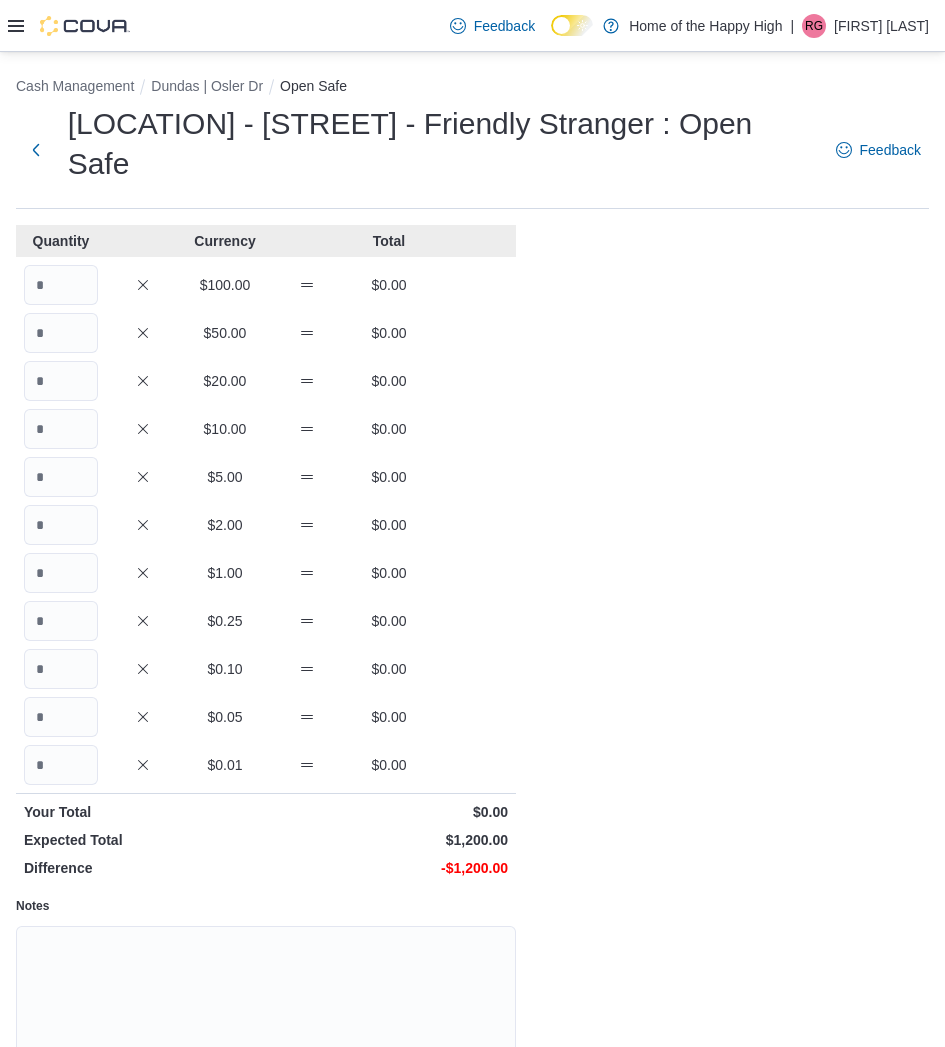 click on "$20.00 $0.00" at bounding box center (266, 381) 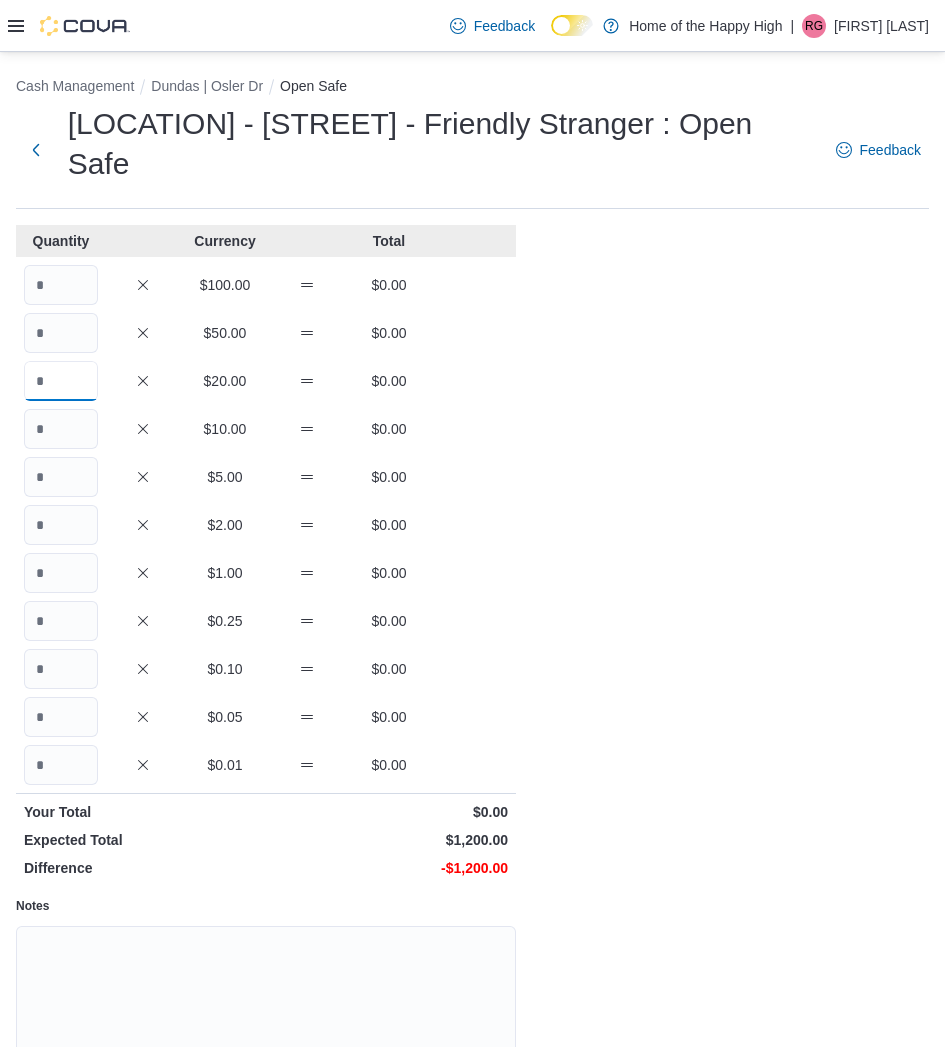 click at bounding box center (61, 381) 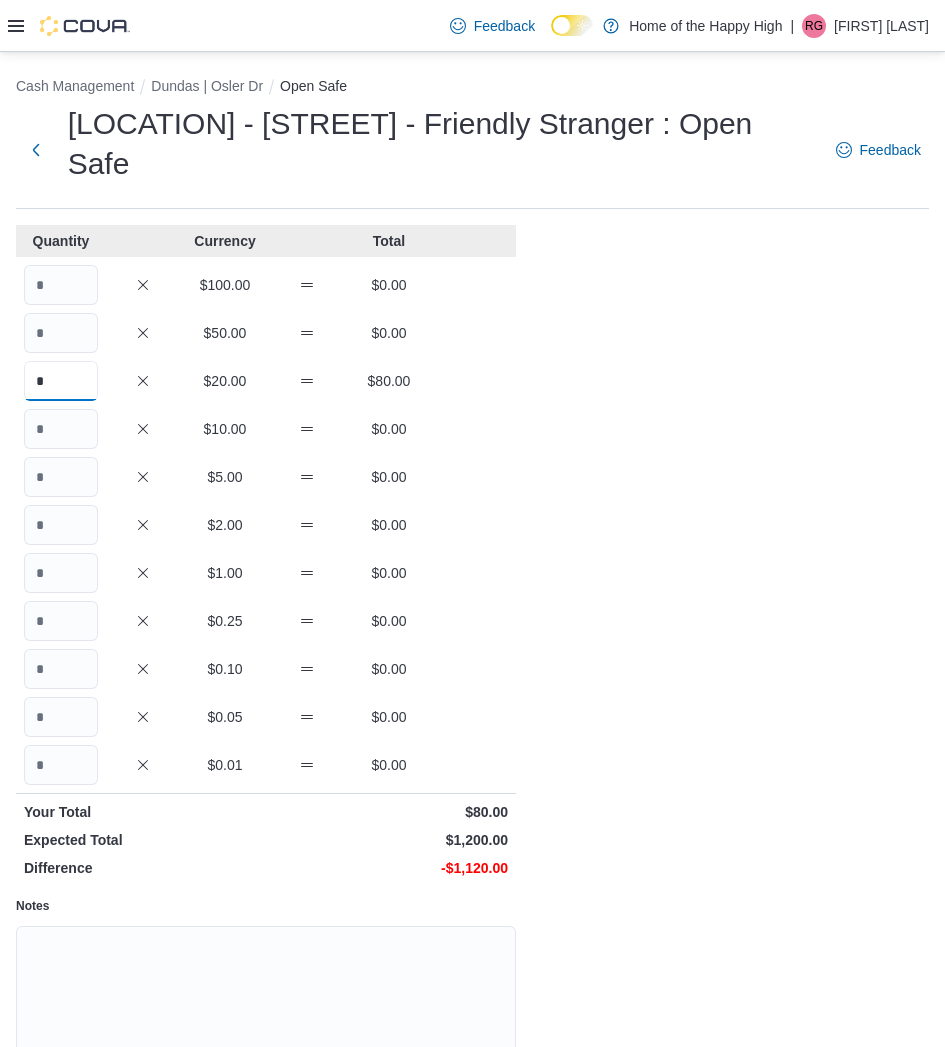 type on "*" 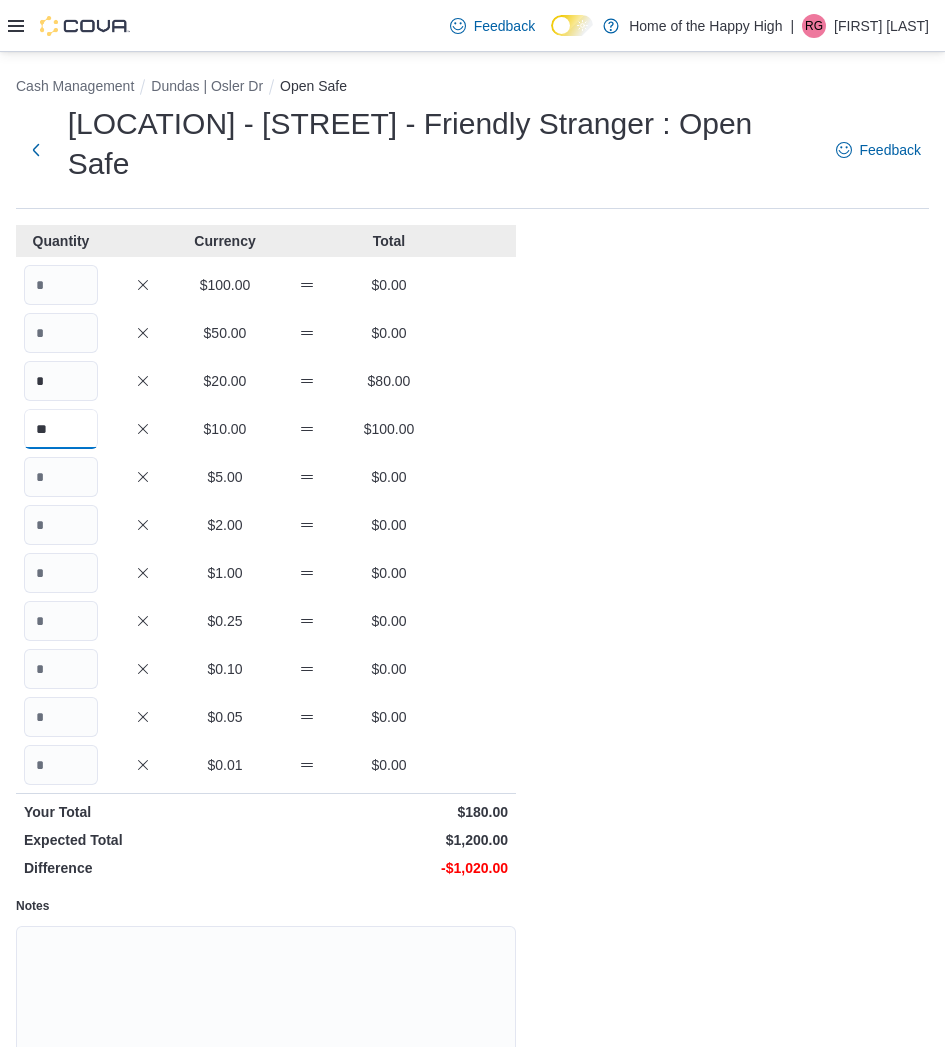 type on "**" 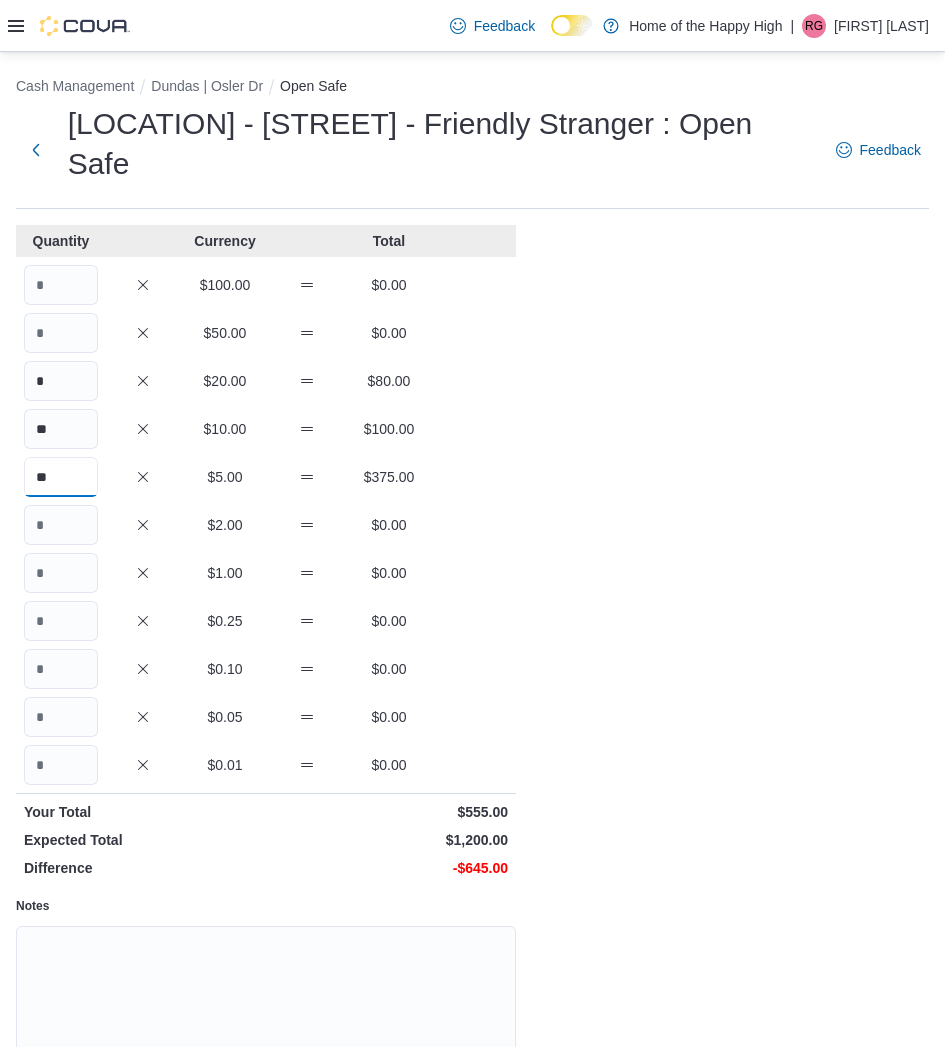 type on "**" 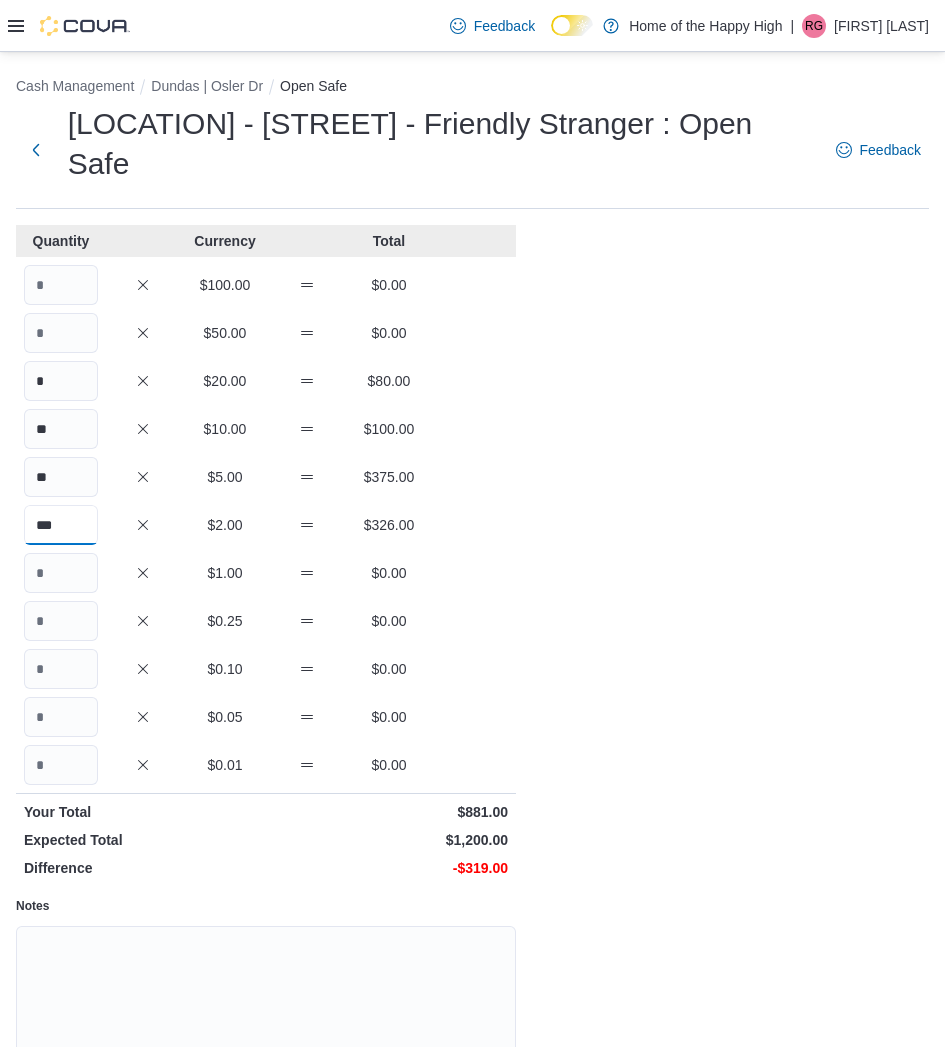 type on "***" 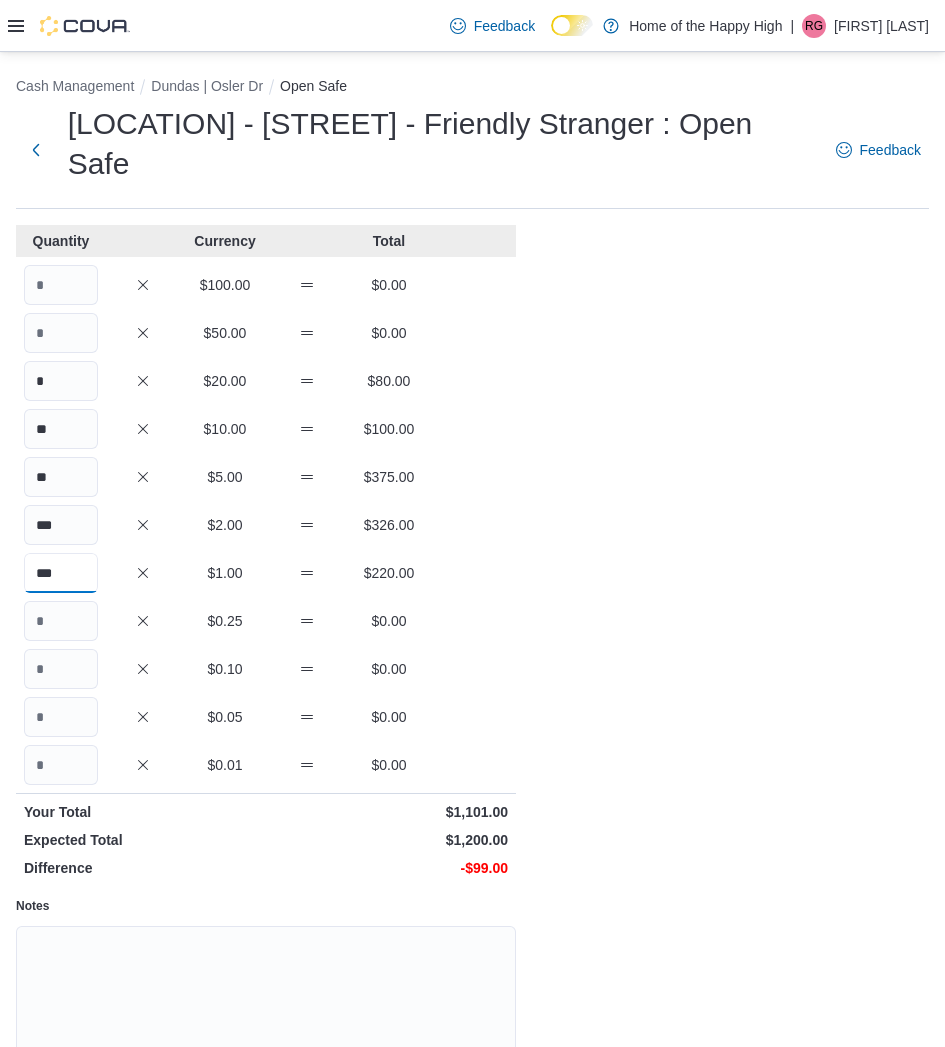 type on "***" 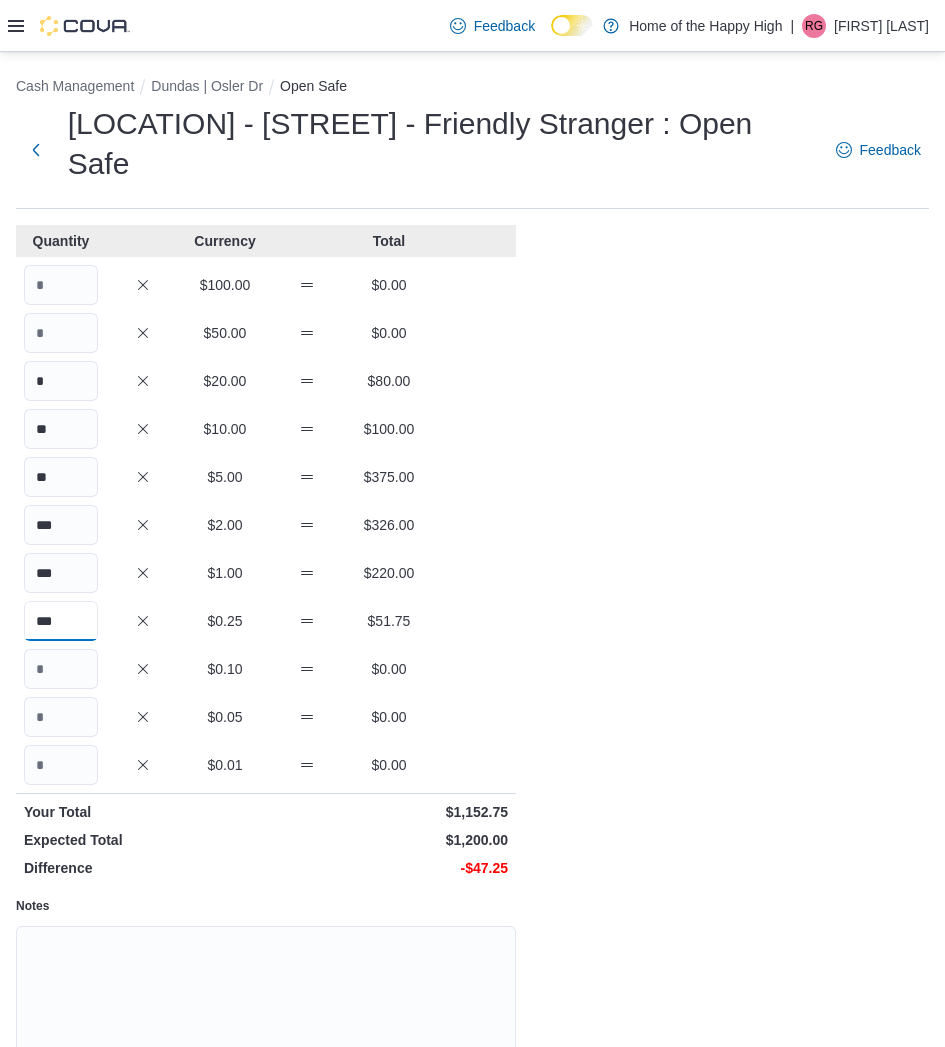type on "***" 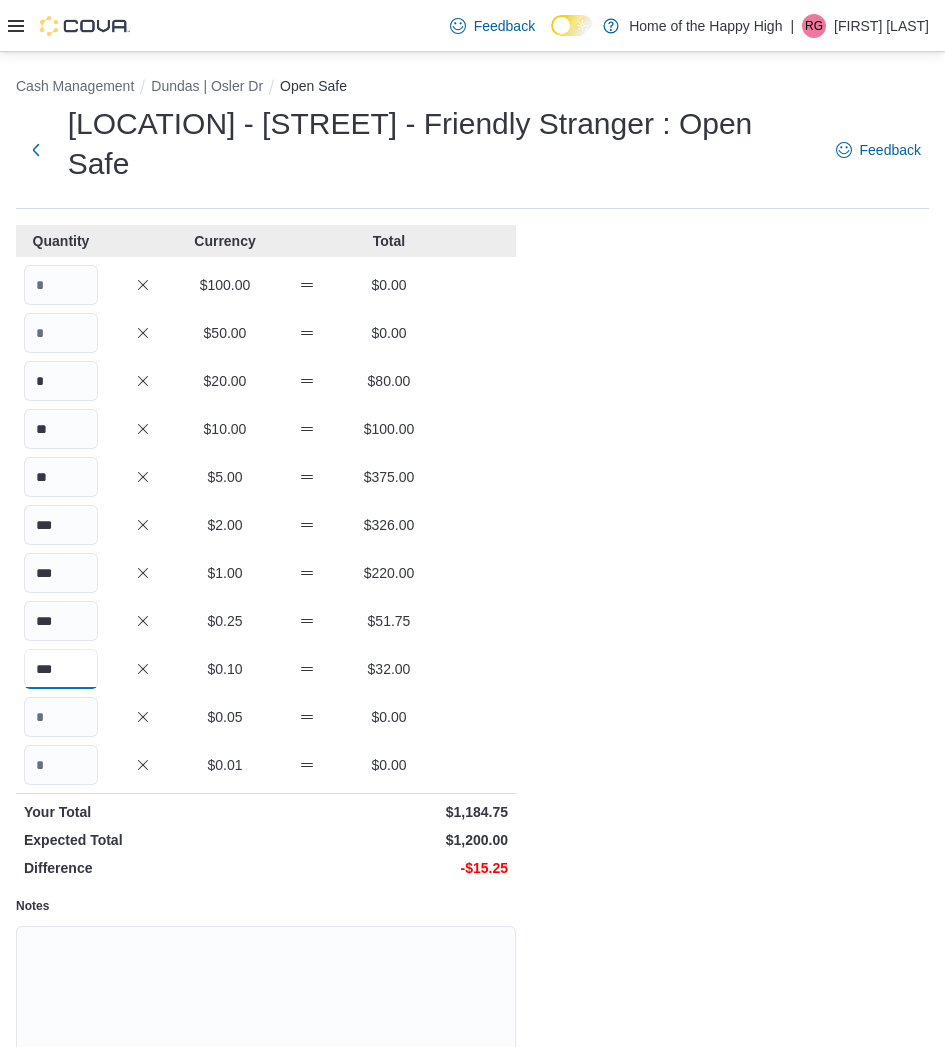 type on "***" 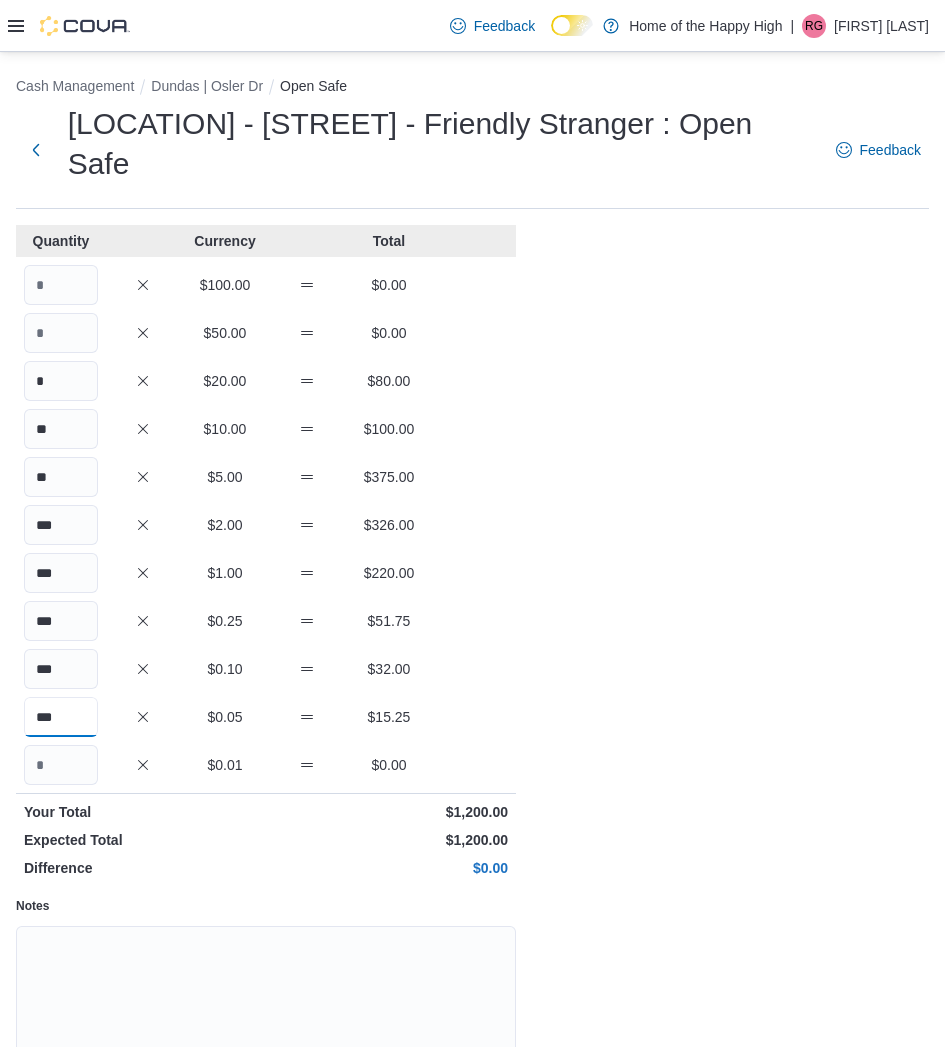 type on "***" 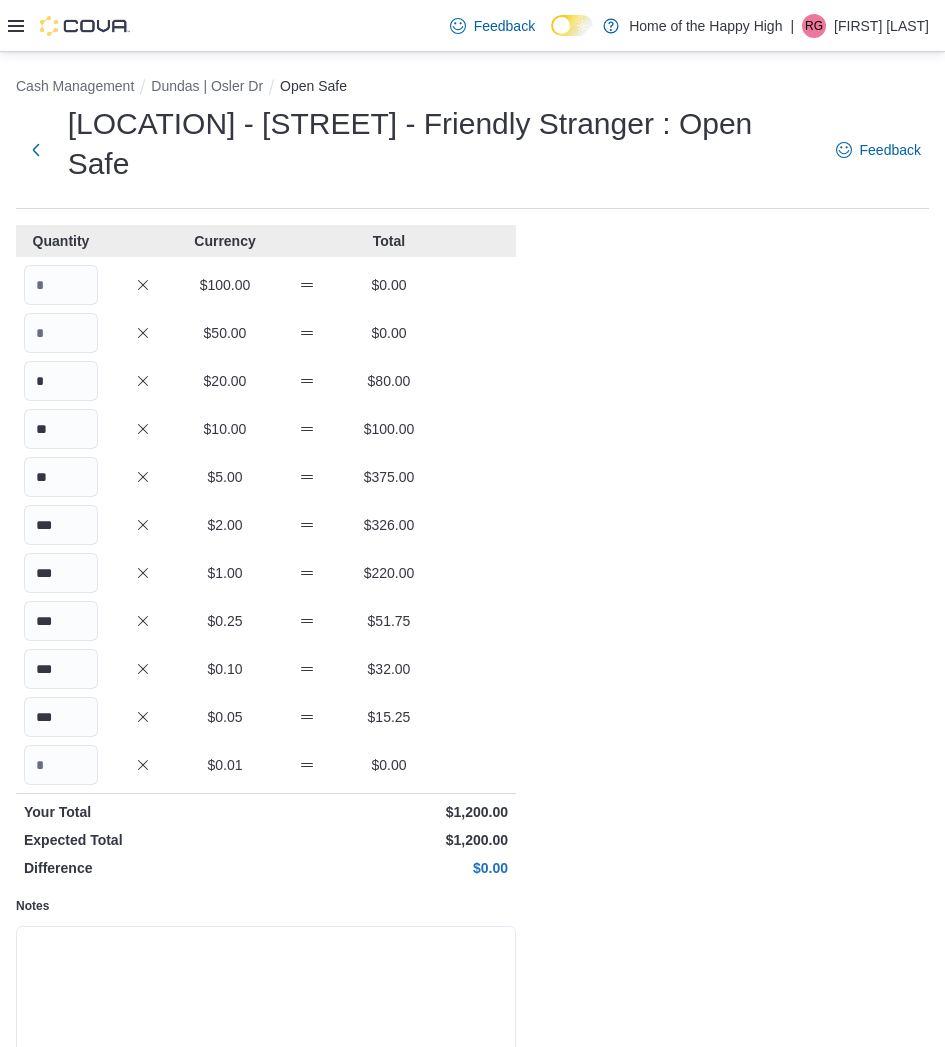 click on "Notes" at bounding box center [266, 1001] 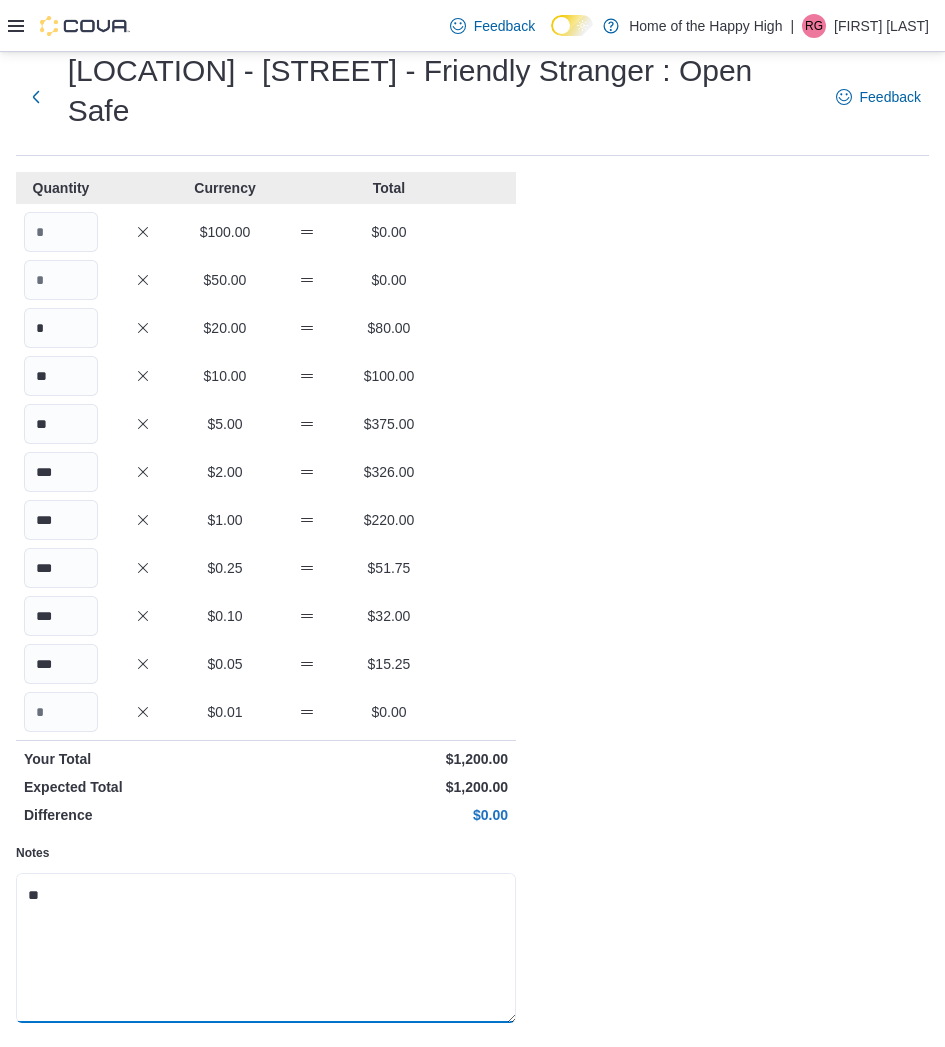 scroll, scrollTop: 76, scrollLeft: 0, axis: vertical 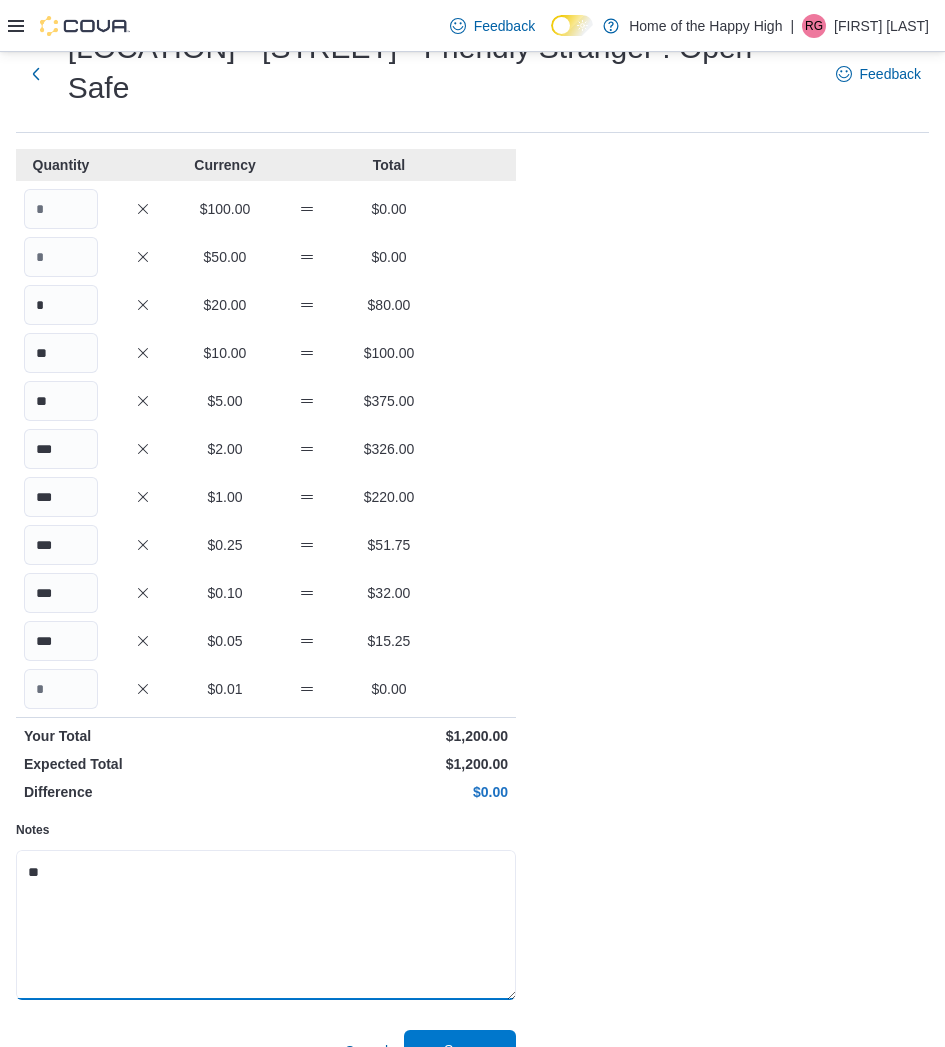 type on "**" 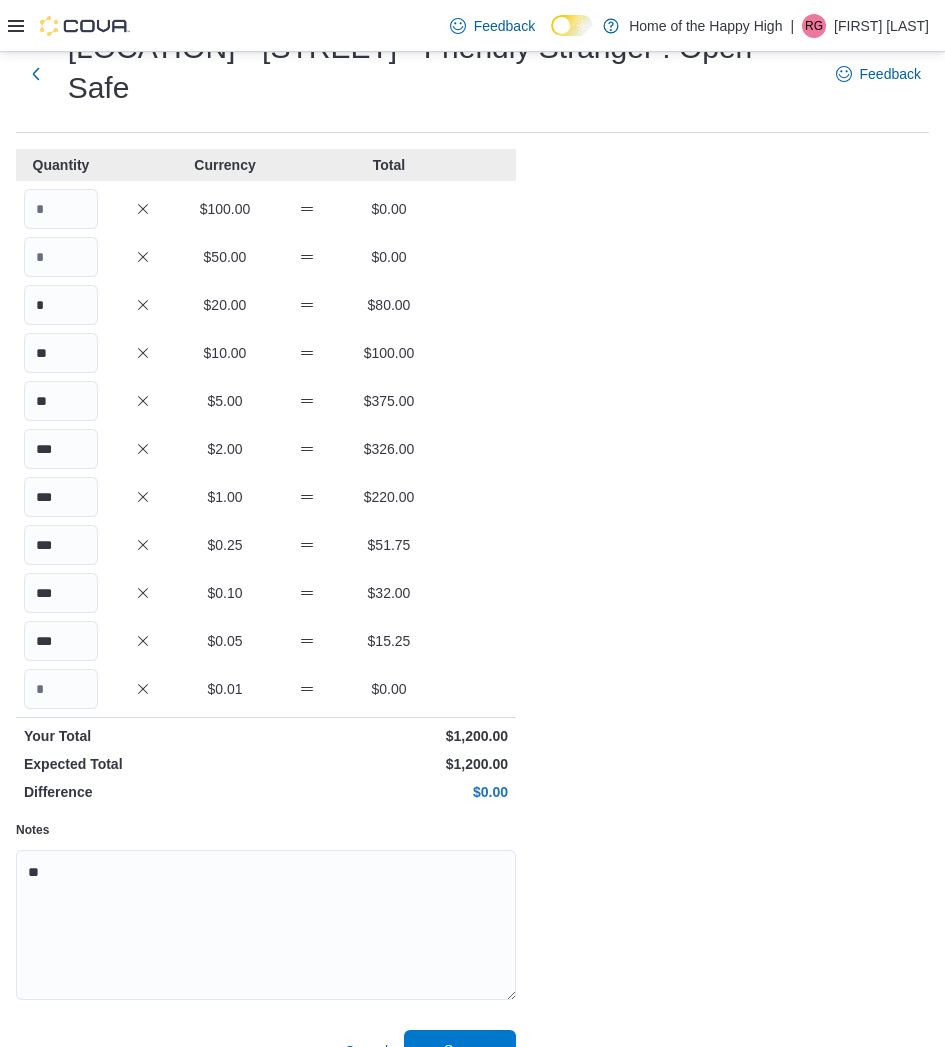 click on "Save" at bounding box center (460, 1050) 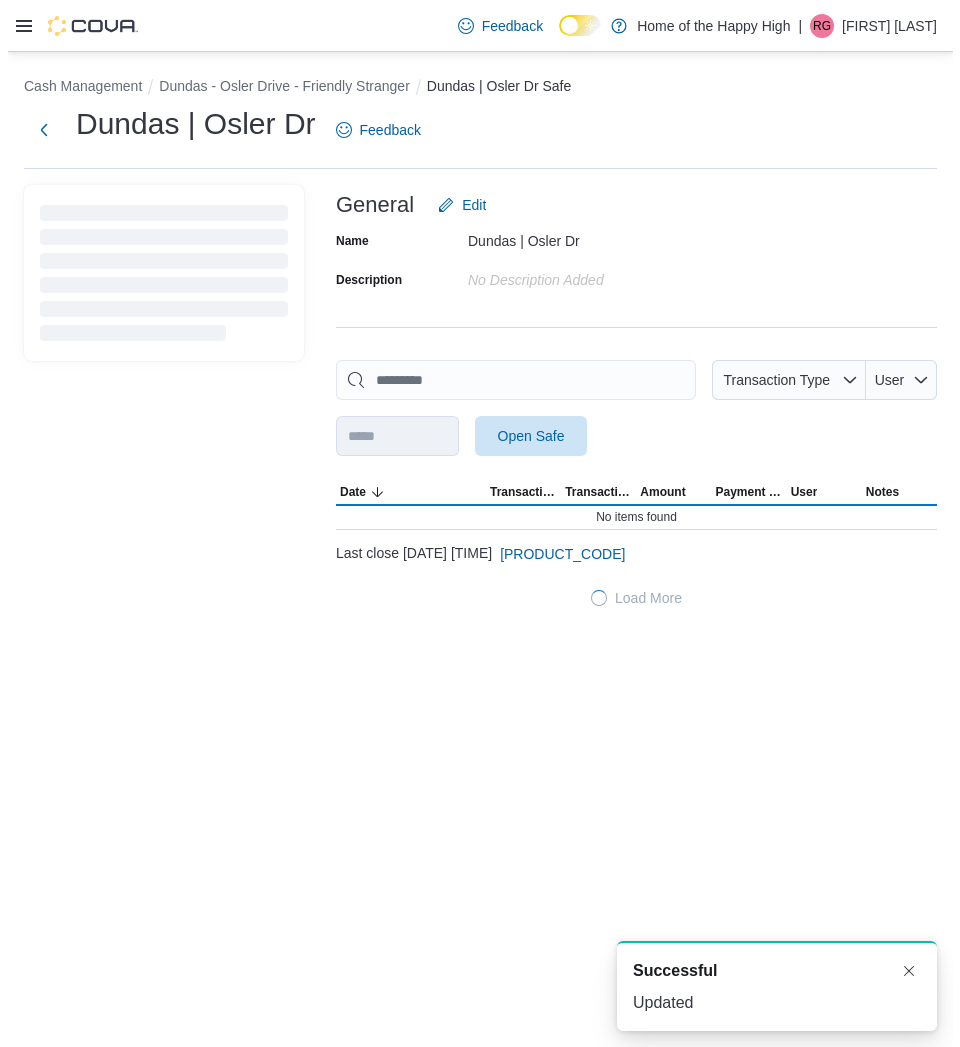 scroll, scrollTop: 0, scrollLeft: 0, axis: both 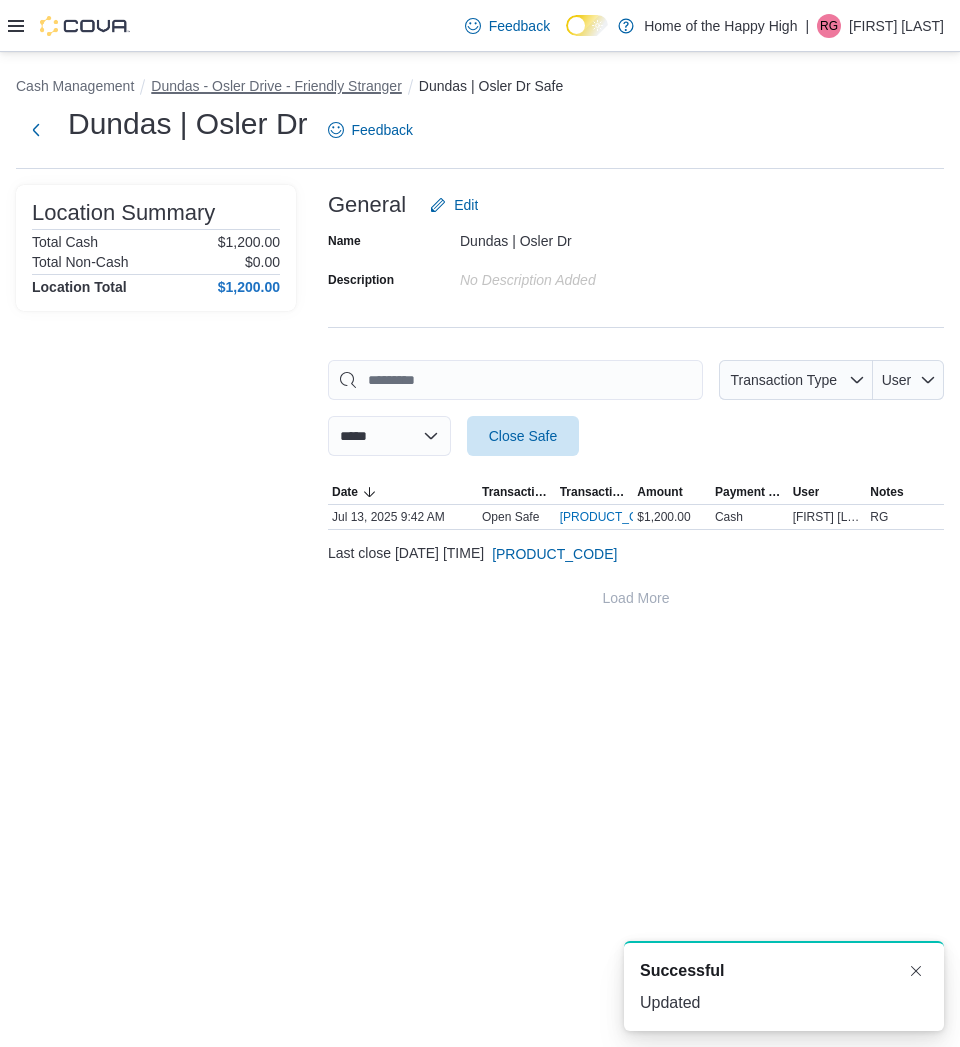 click on "Dundas - Osler Drive - Friendly Stranger" at bounding box center [276, 86] 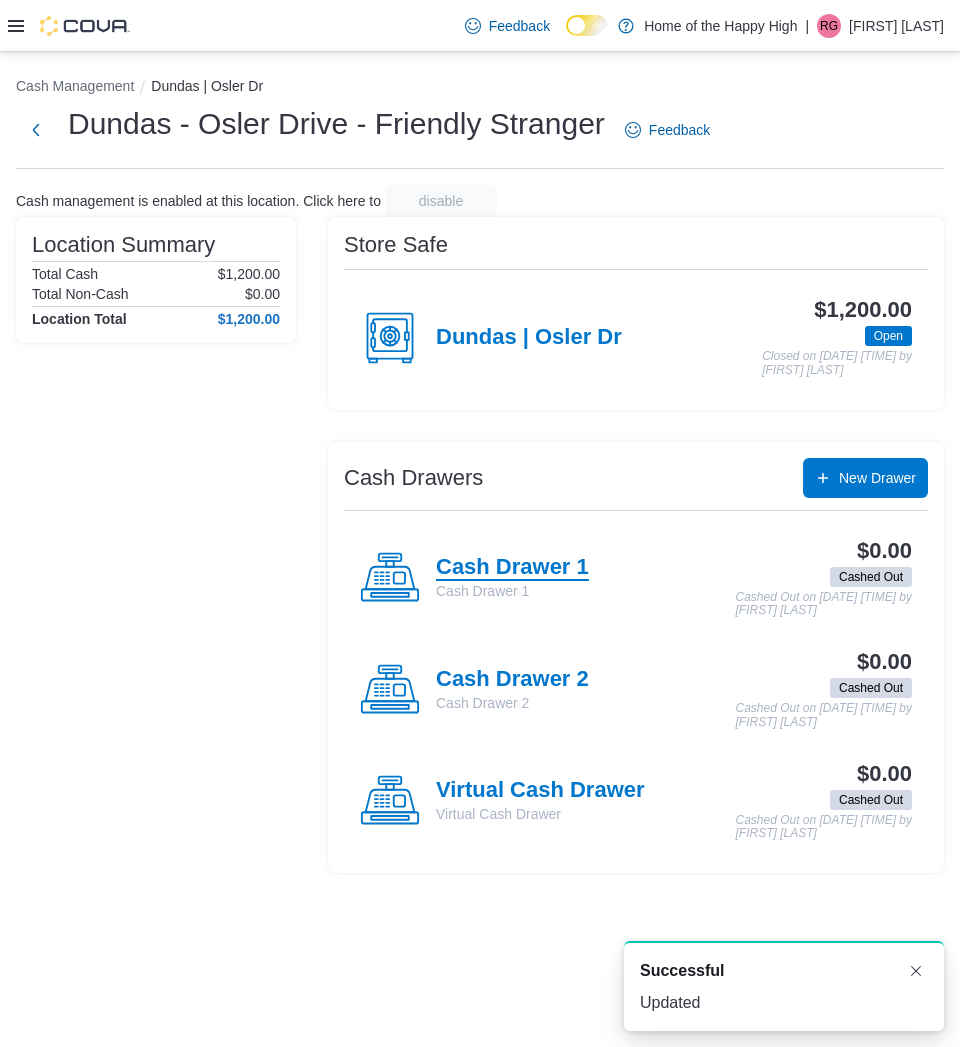 click on "Cash Drawer 1" at bounding box center (512, 568) 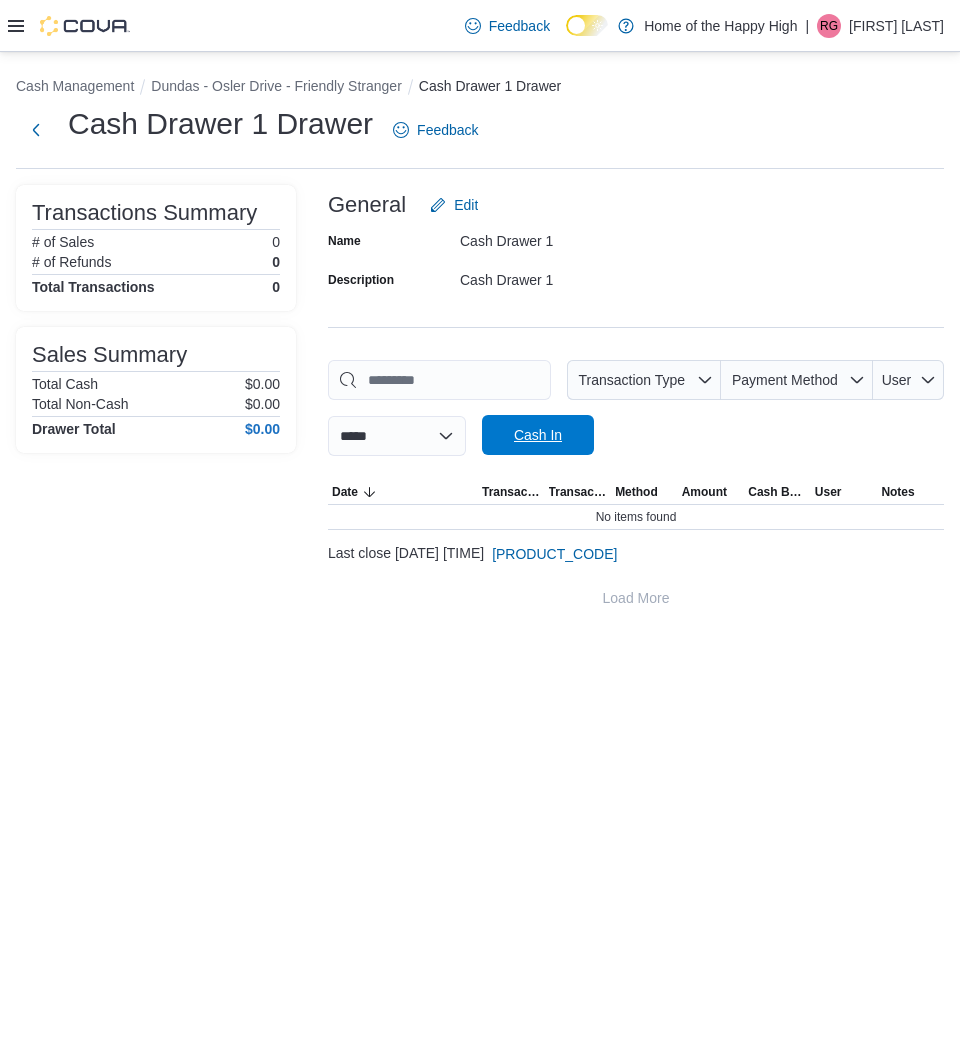 click on "Cash In" at bounding box center (538, 435) 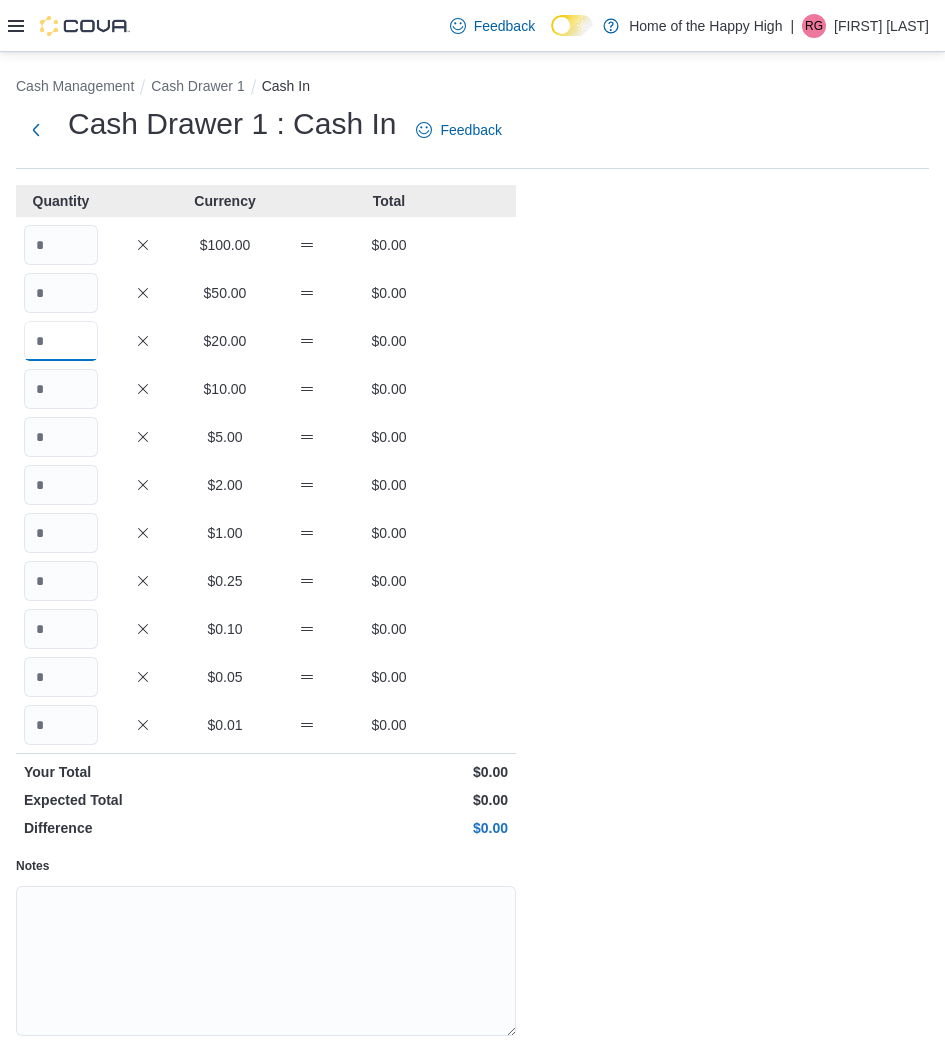click at bounding box center [61, 341] 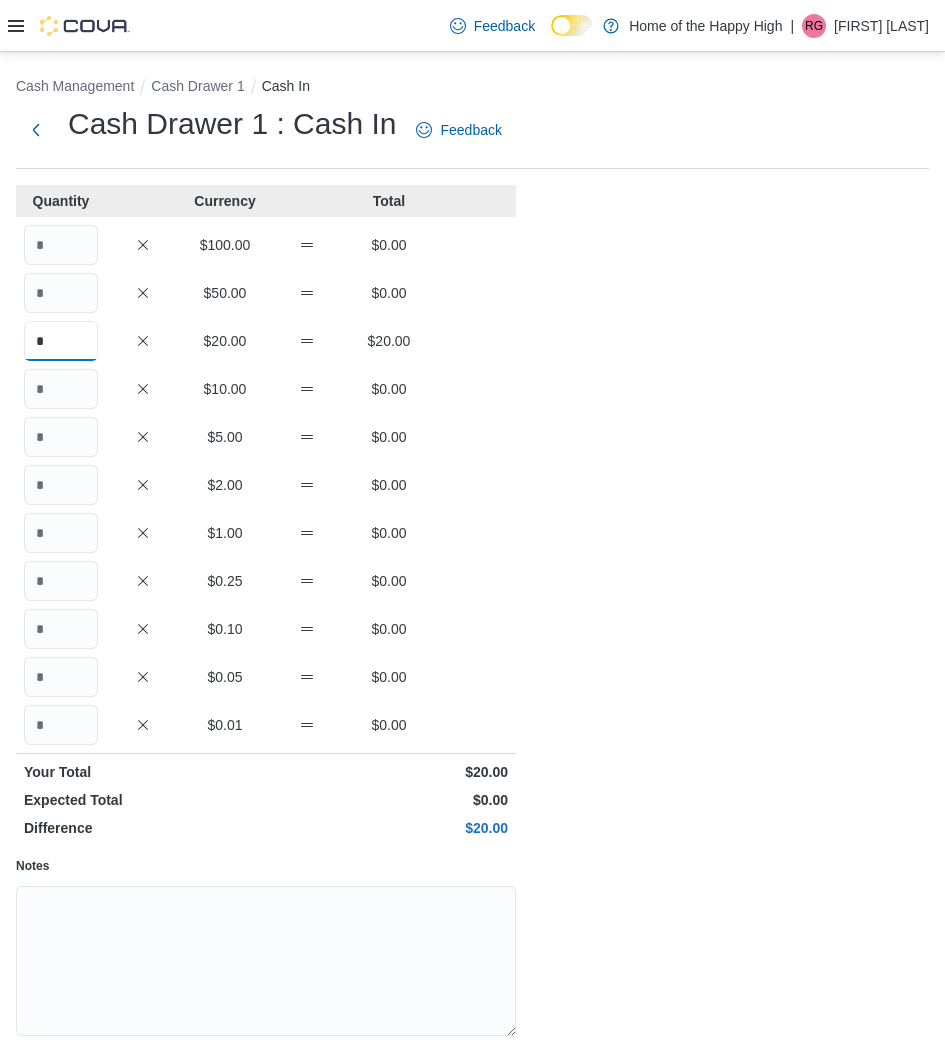 type on "*" 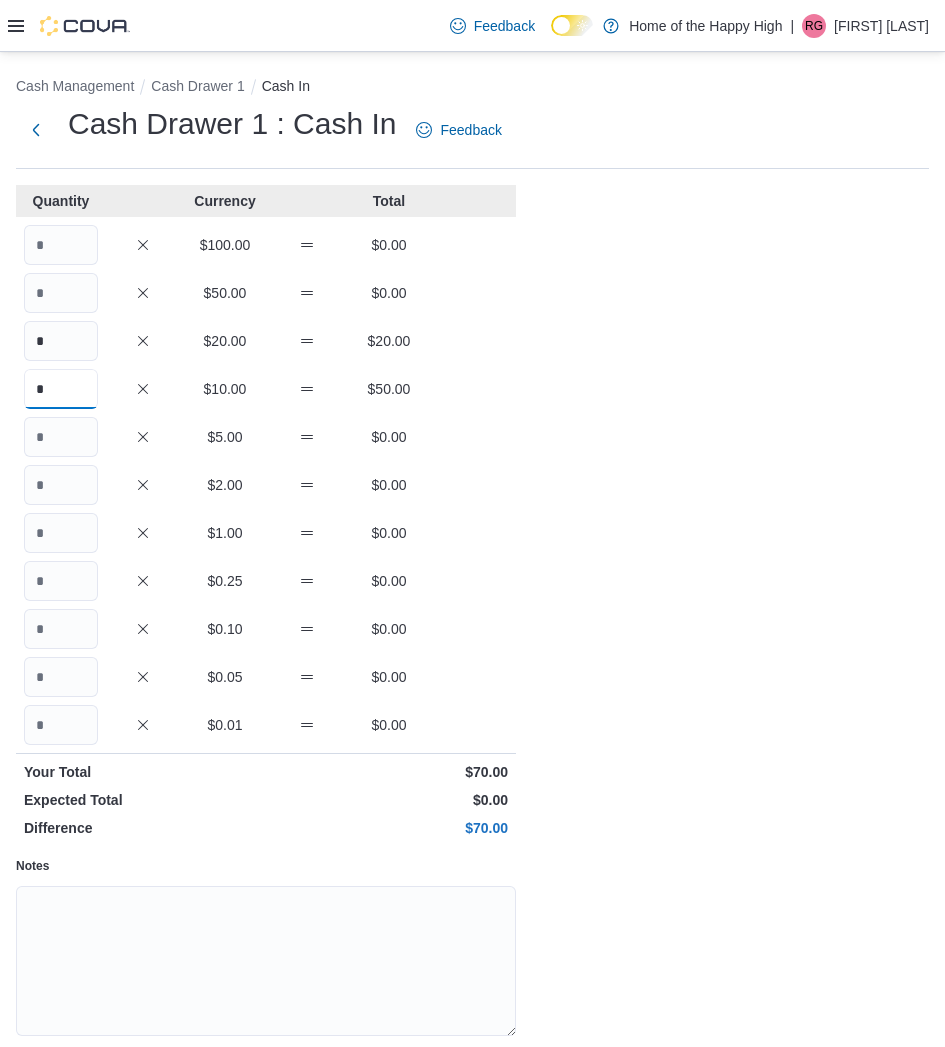 type on "*" 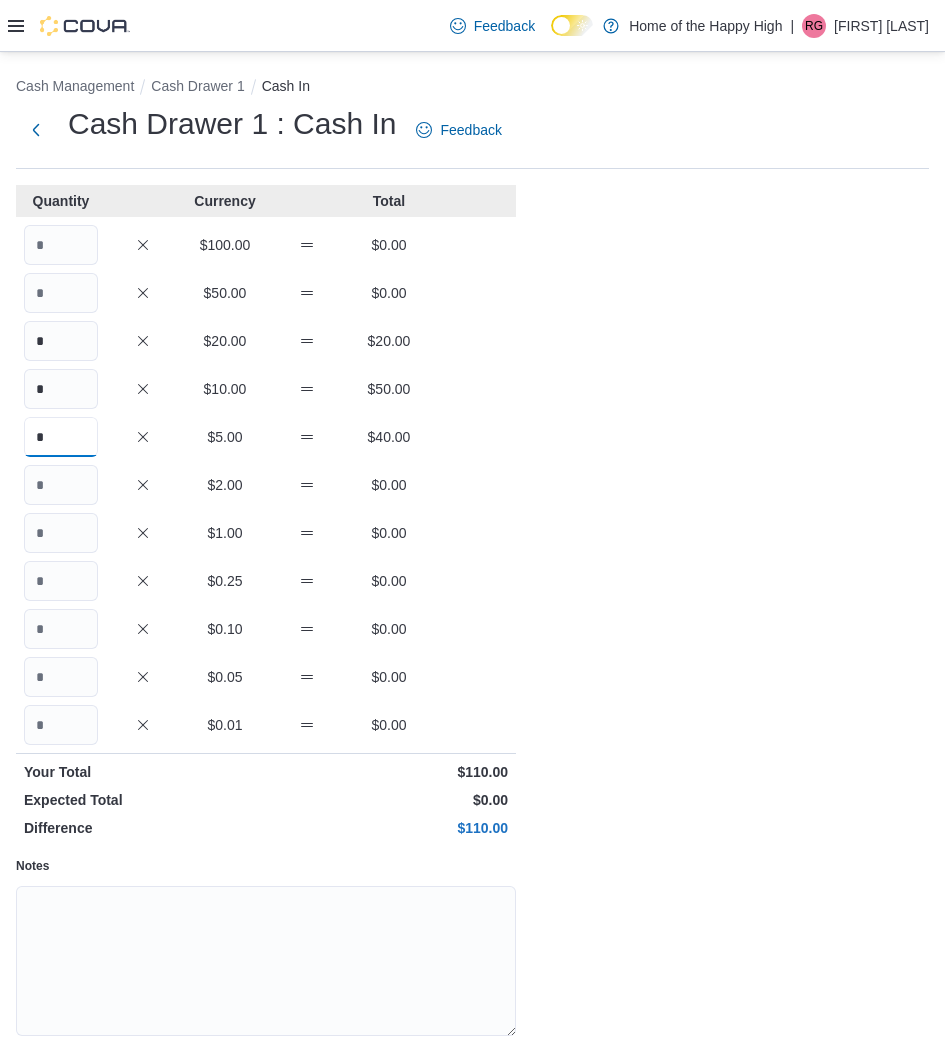 type on "*" 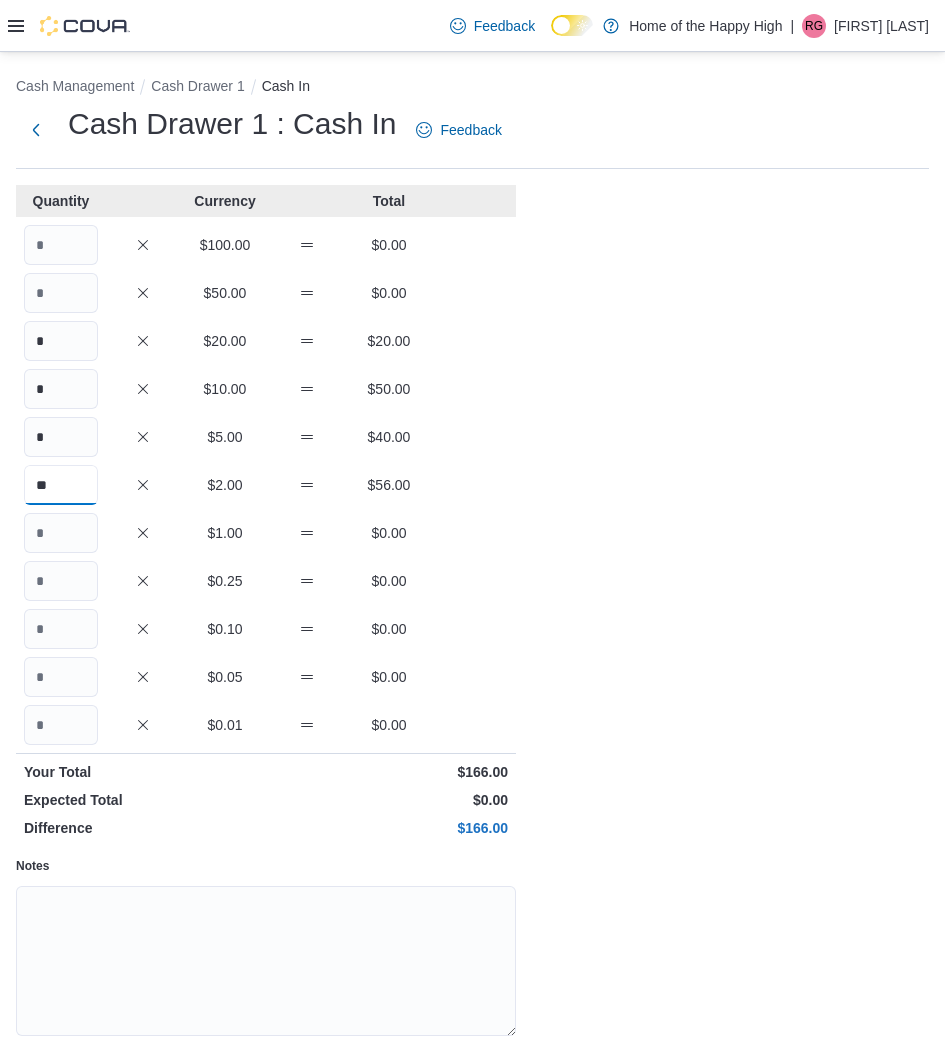 type on "**" 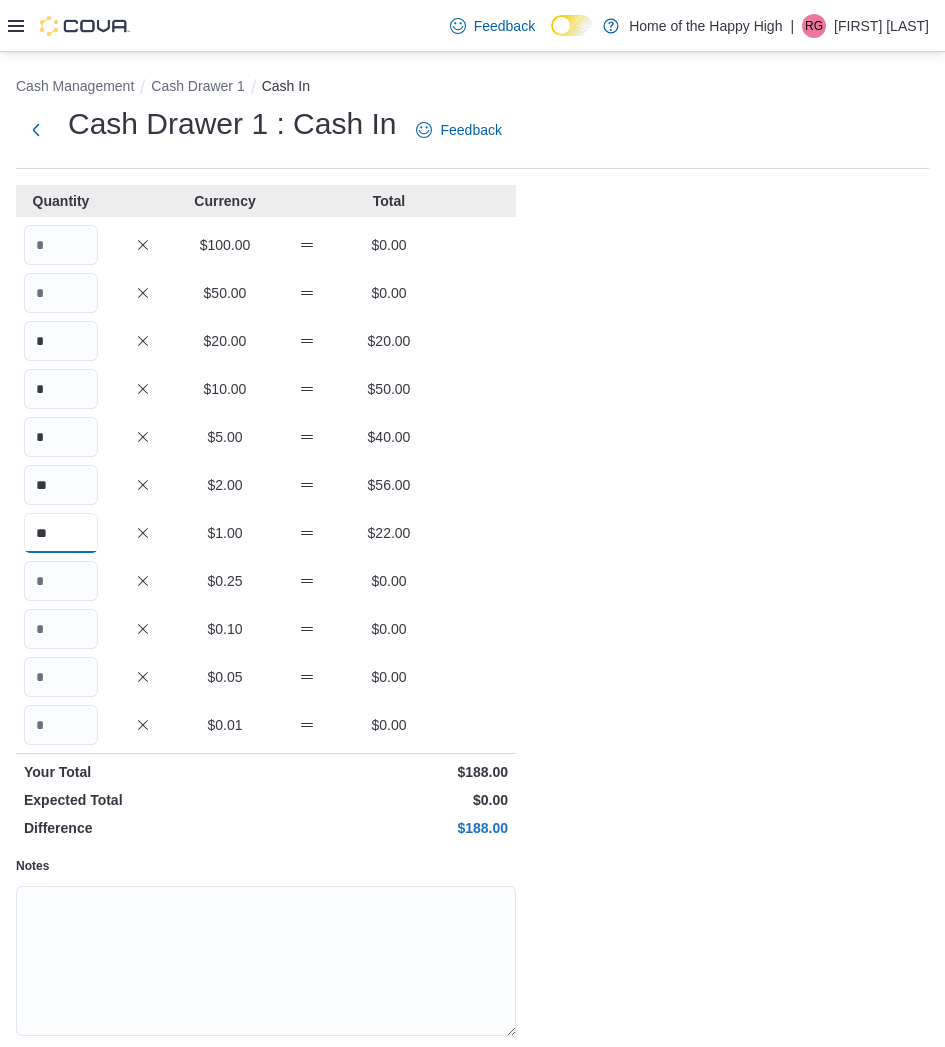 type on "**" 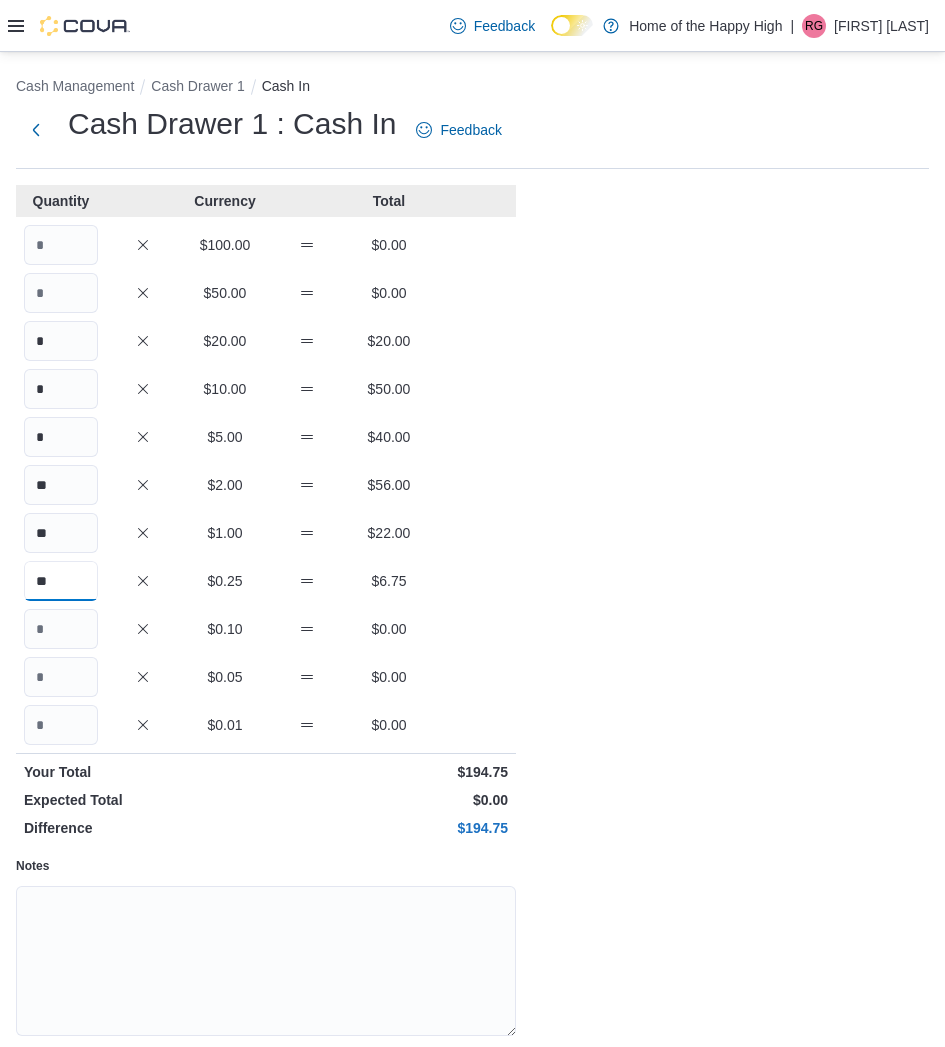 type on "**" 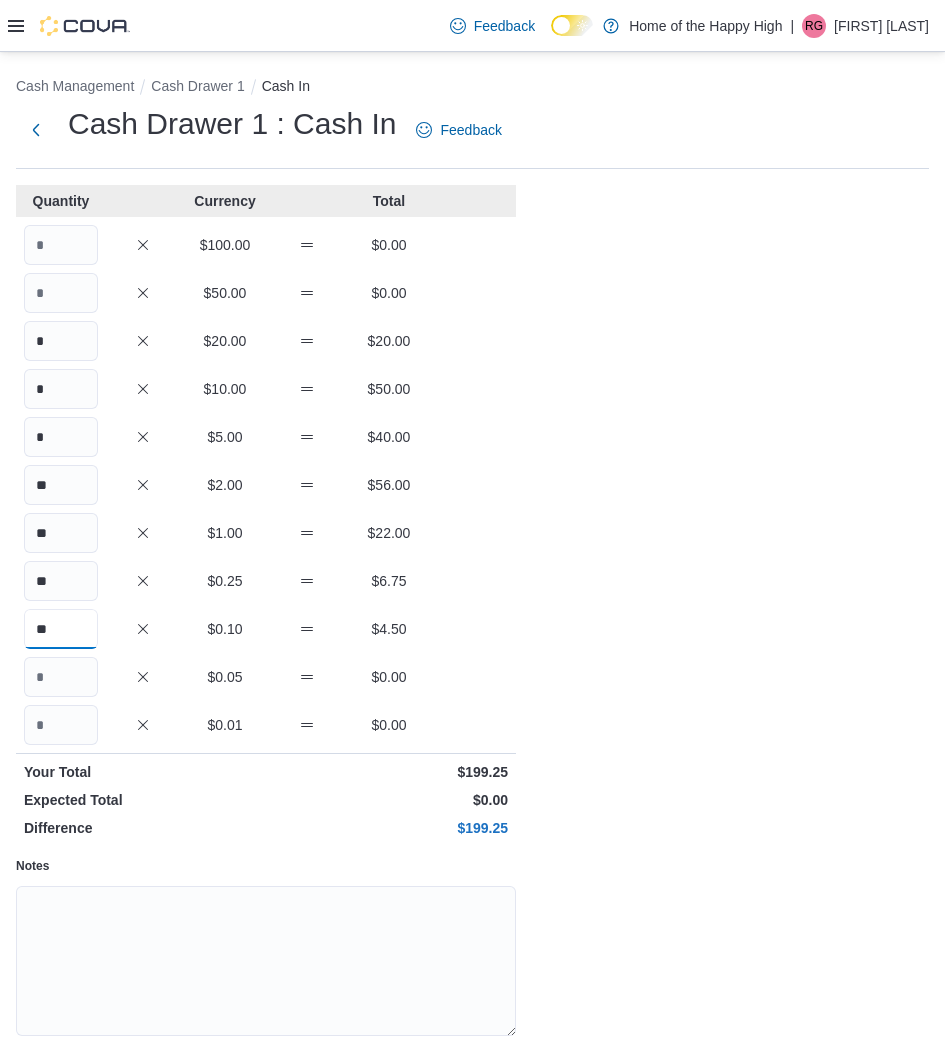 type on "**" 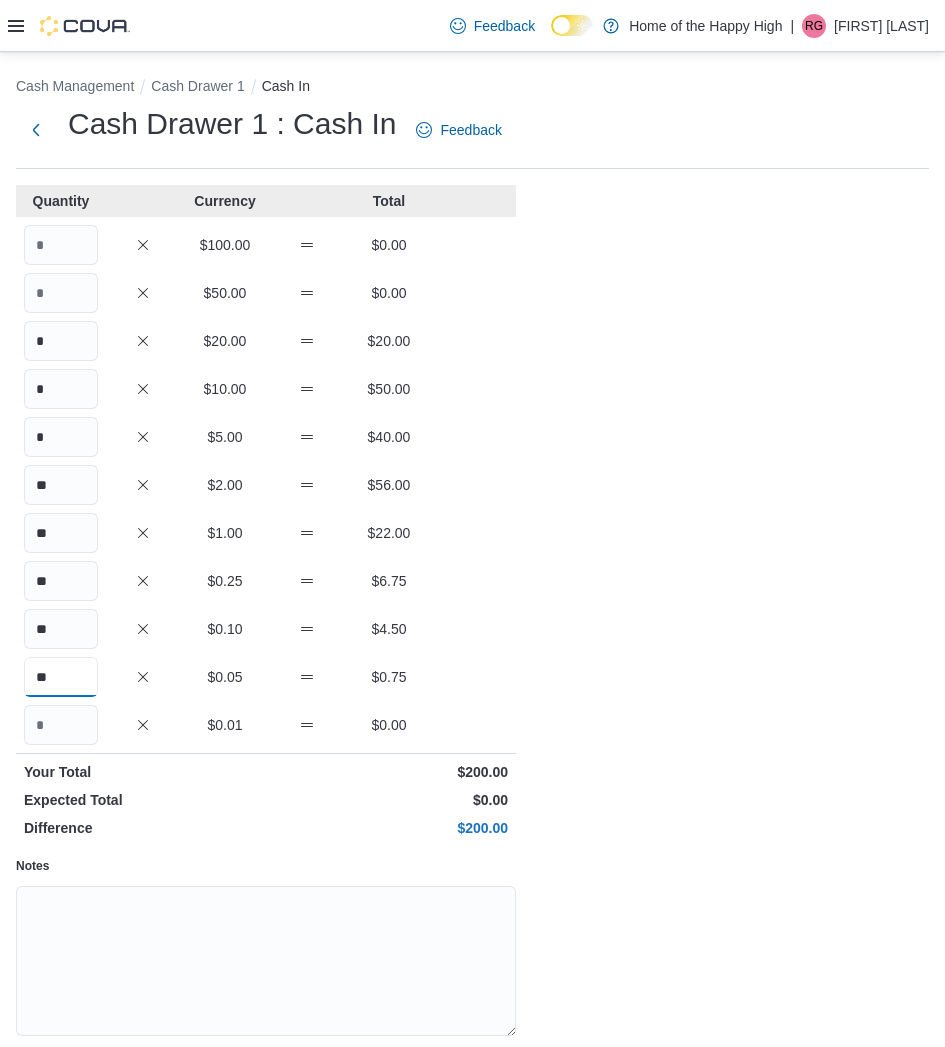 type on "**" 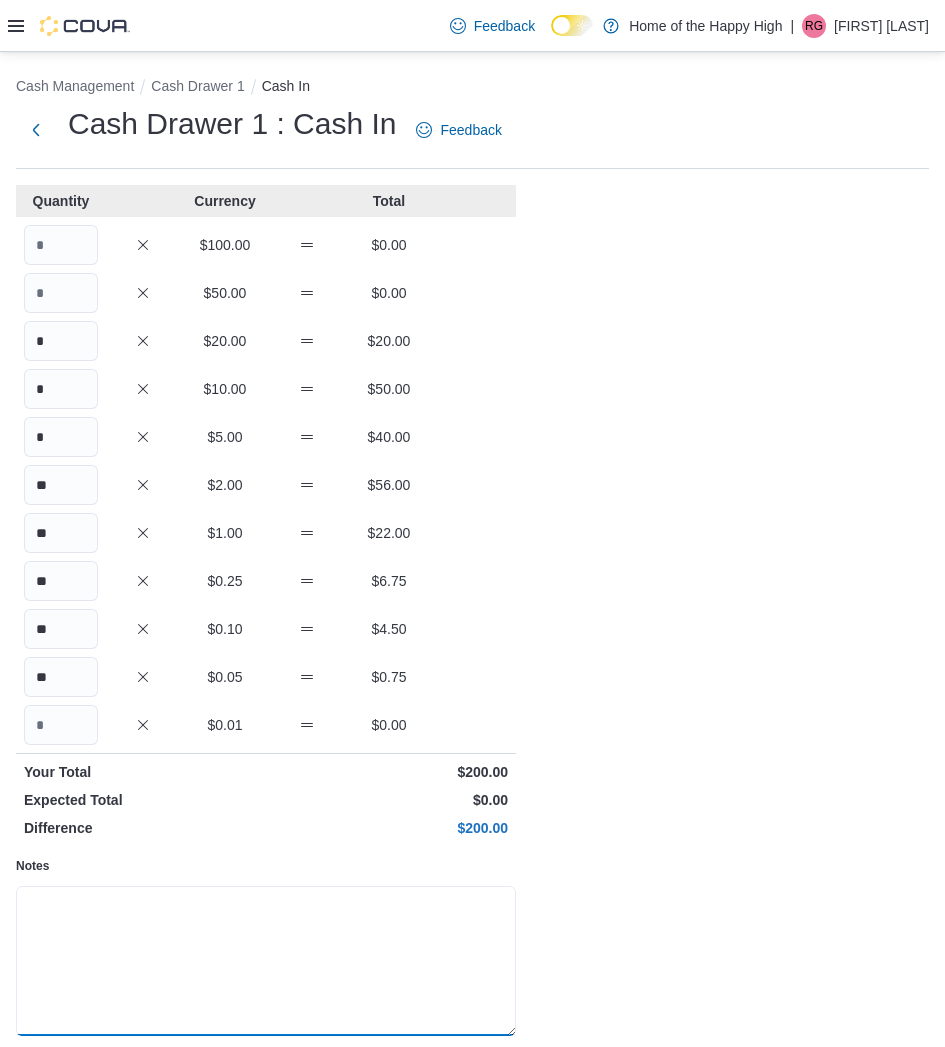 click on "Notes" at bounding box center [266, 961] 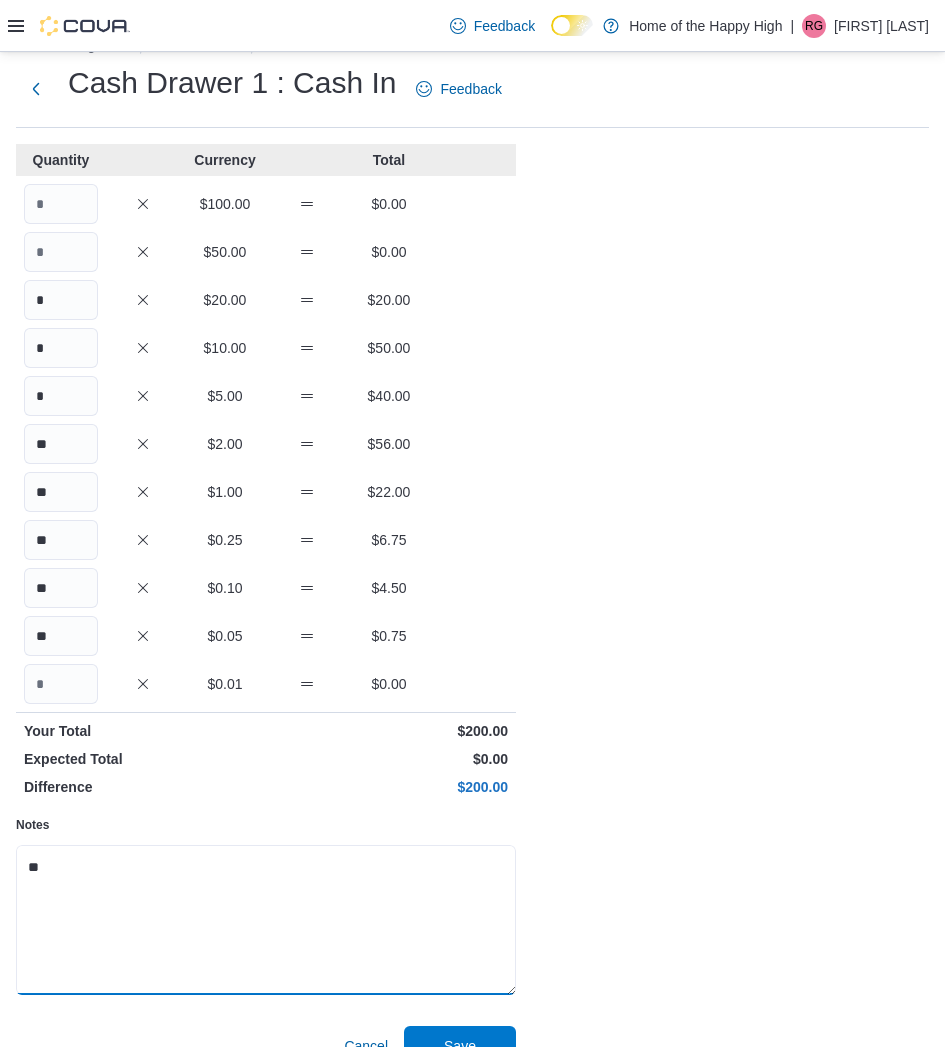 scroll, scrollTop: 76, scrollLeft: 0, axis: vertical 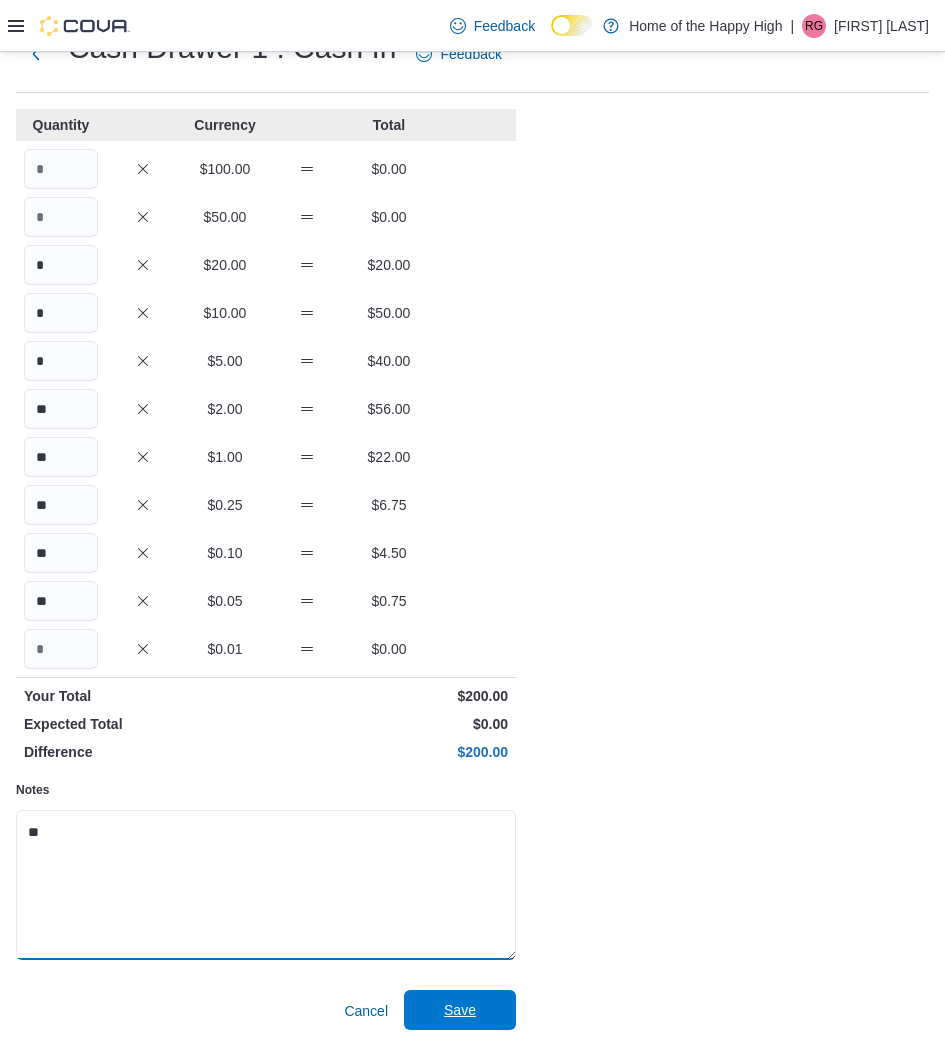 type on "**" 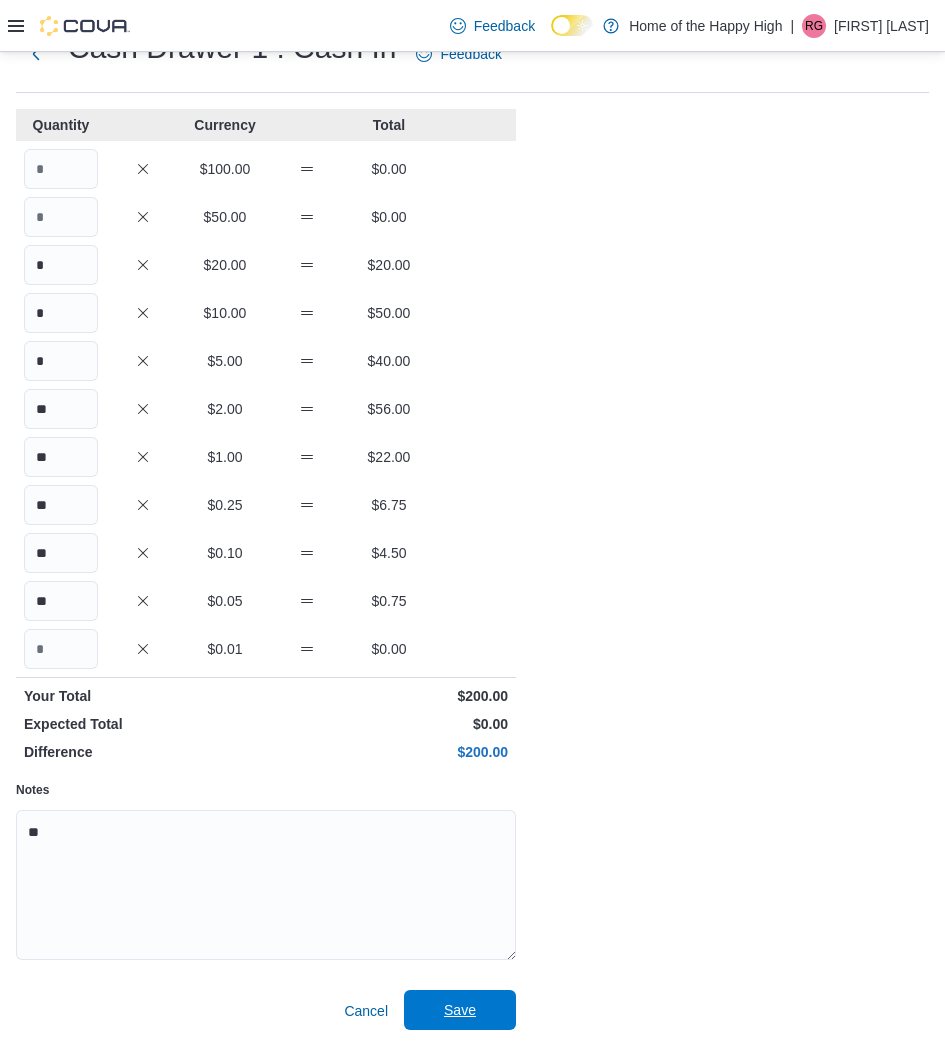 click on "Save" at bounding box center [460, 1010] 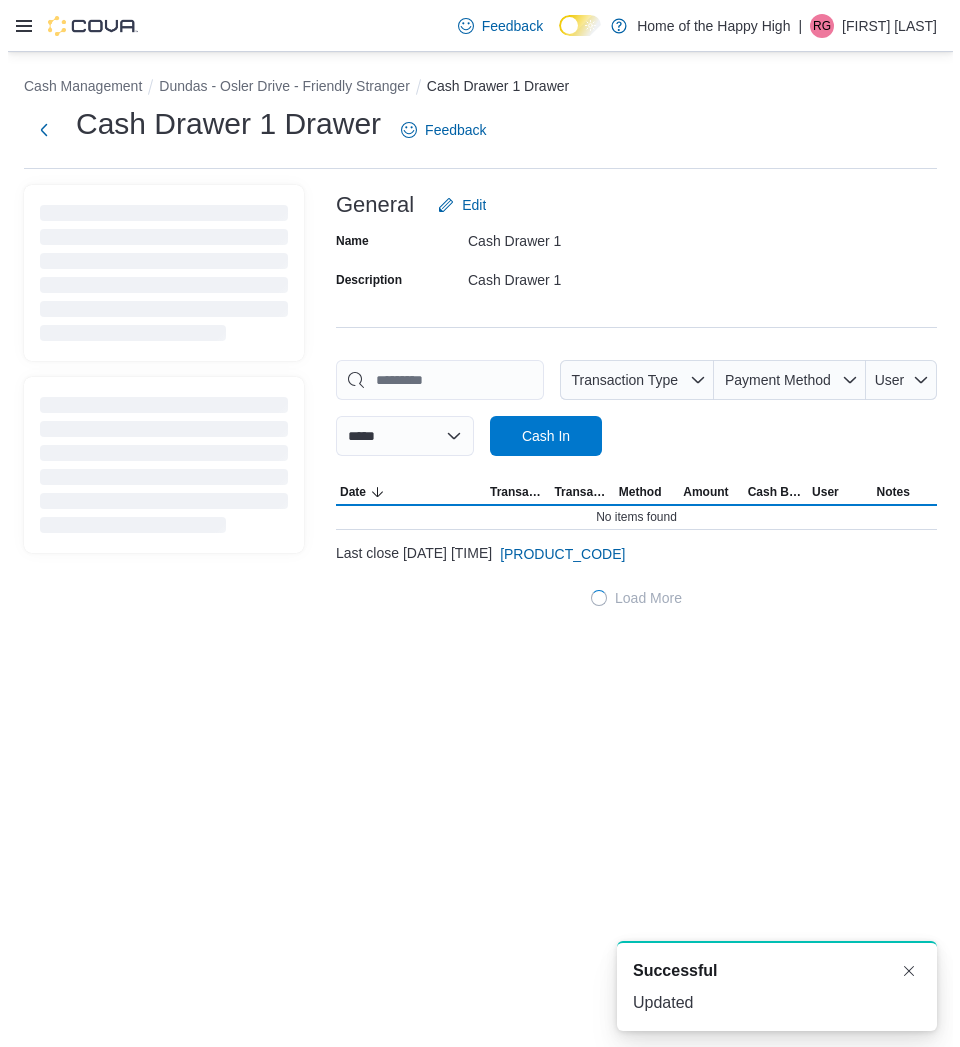 scroll, scrollTop: 0, scrollLeft: 0, axis: both 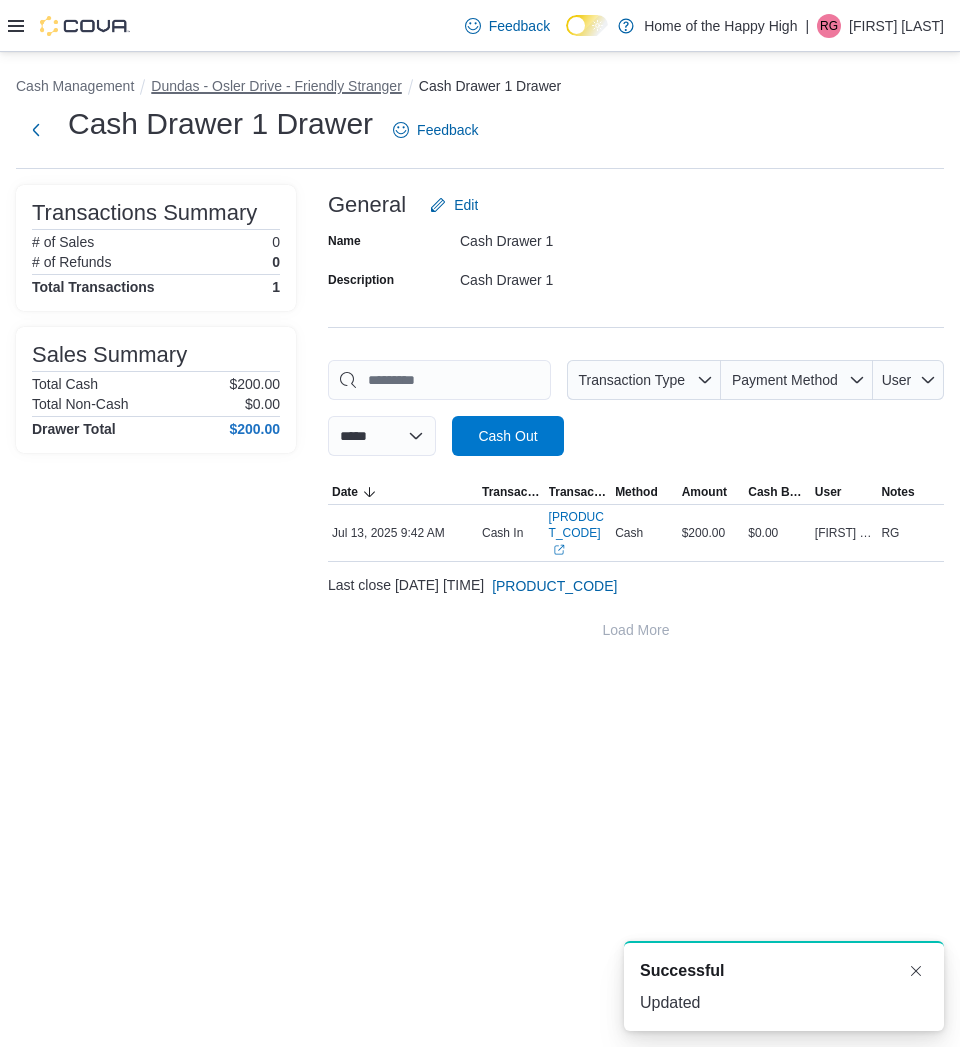 click on "Dundas - Osler Drive - Friendly Stranger" at bounding box center [276, 86] 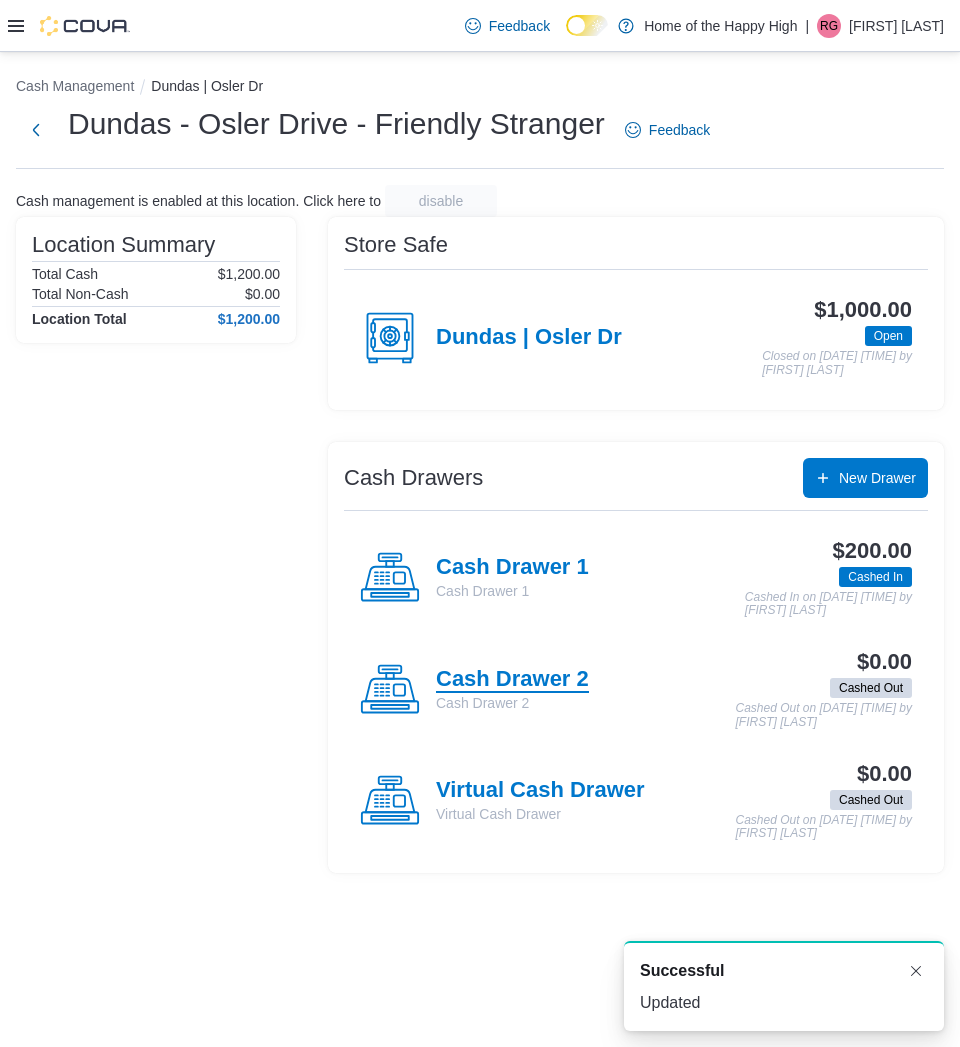 click on "Cash Drawer 2" at bounding box center [512, 680] 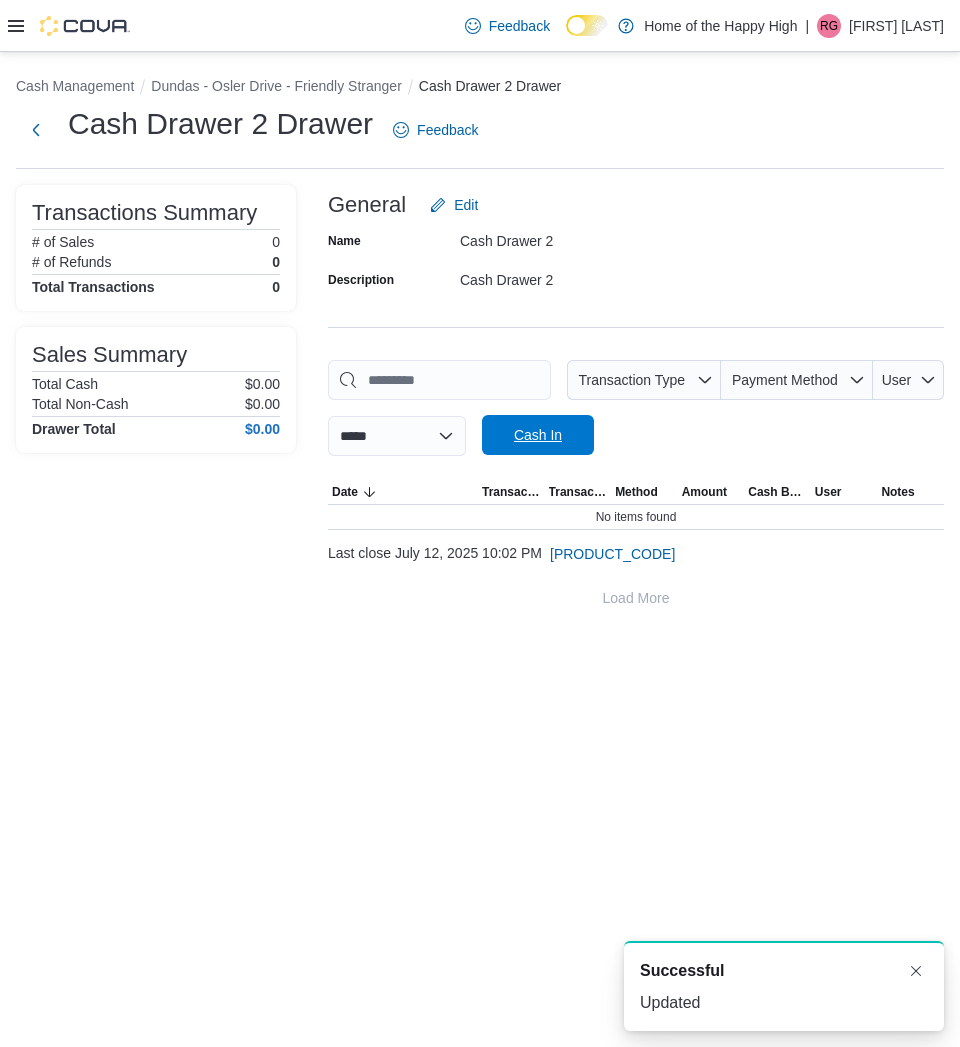 click on "Cash In" at bounding box center [538, 435] 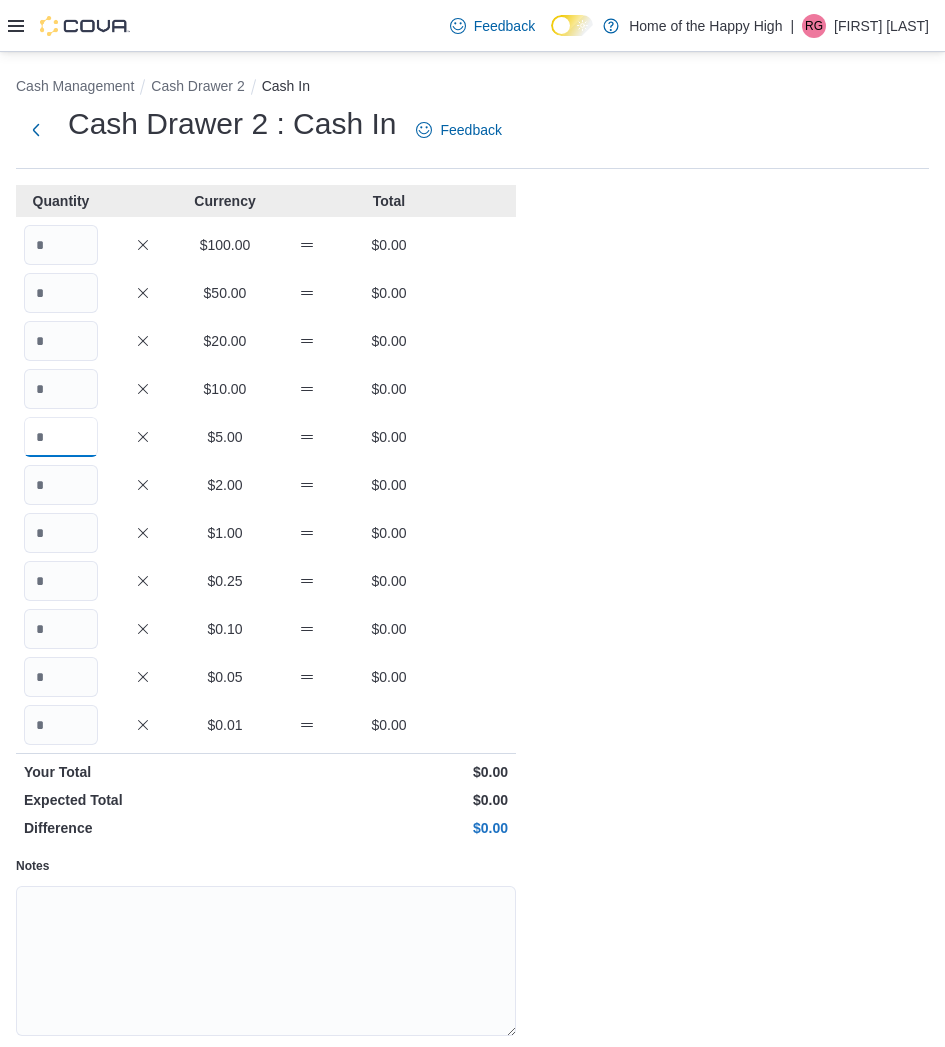 click at bounding box center (61, 437) 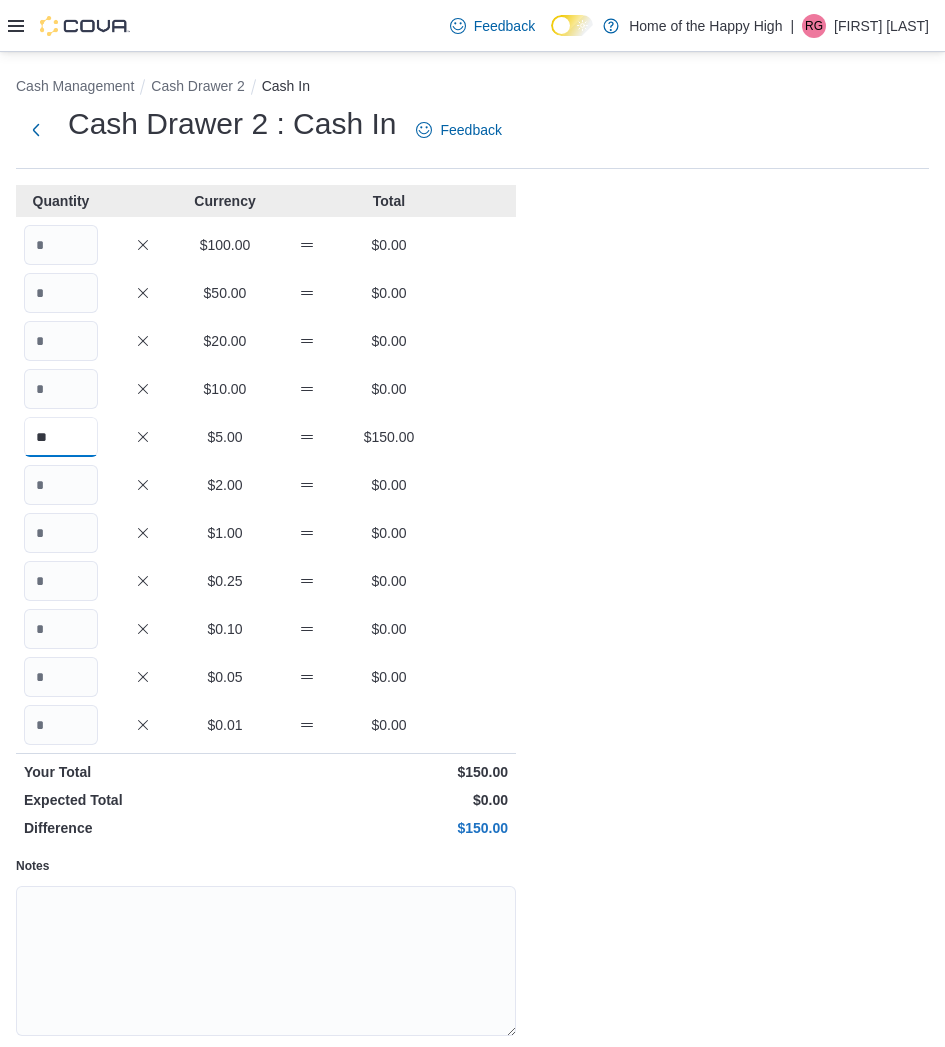 type on "**" 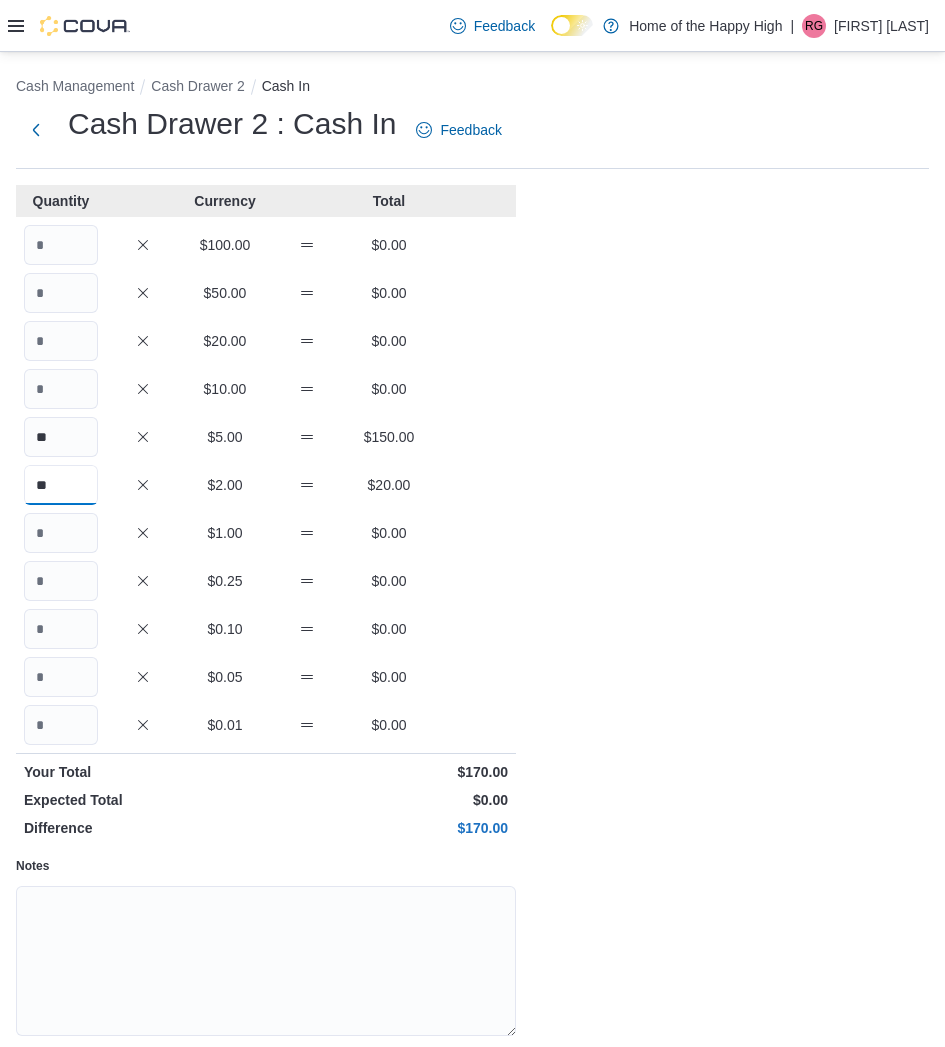 type on "**" 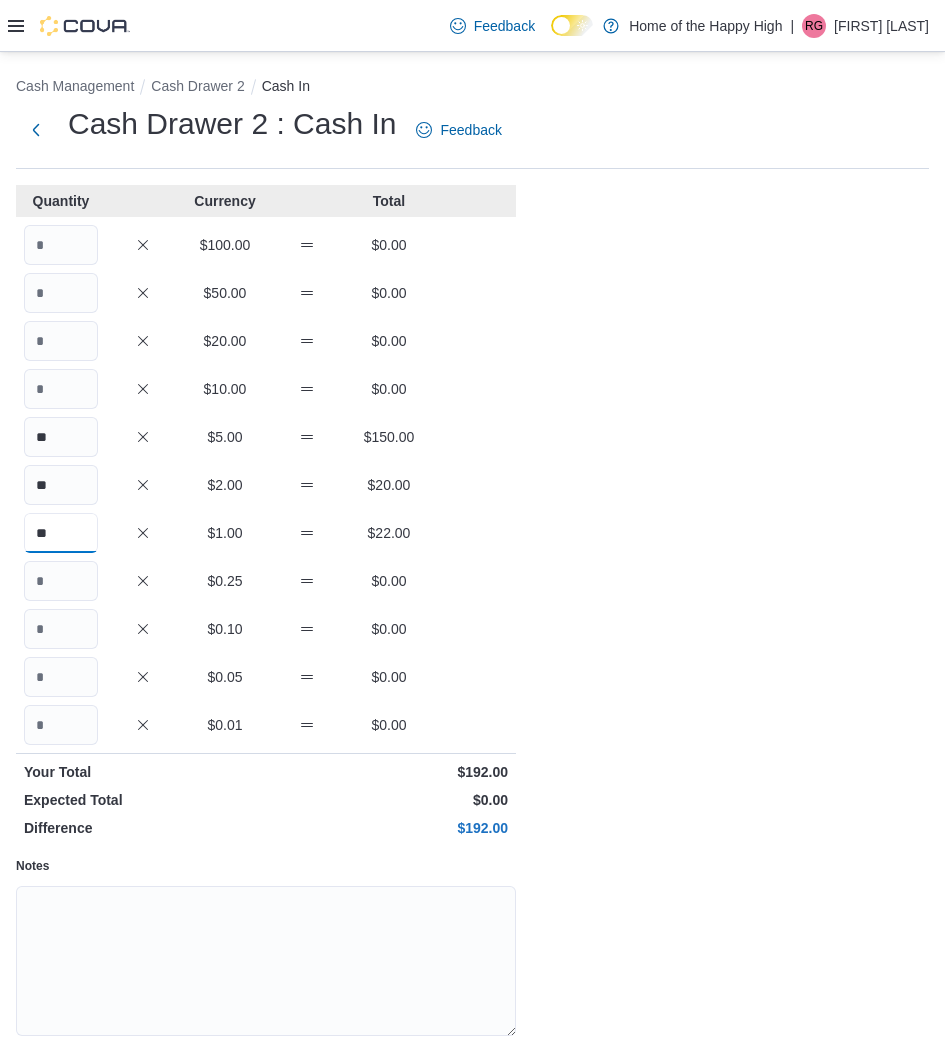 type on "**" 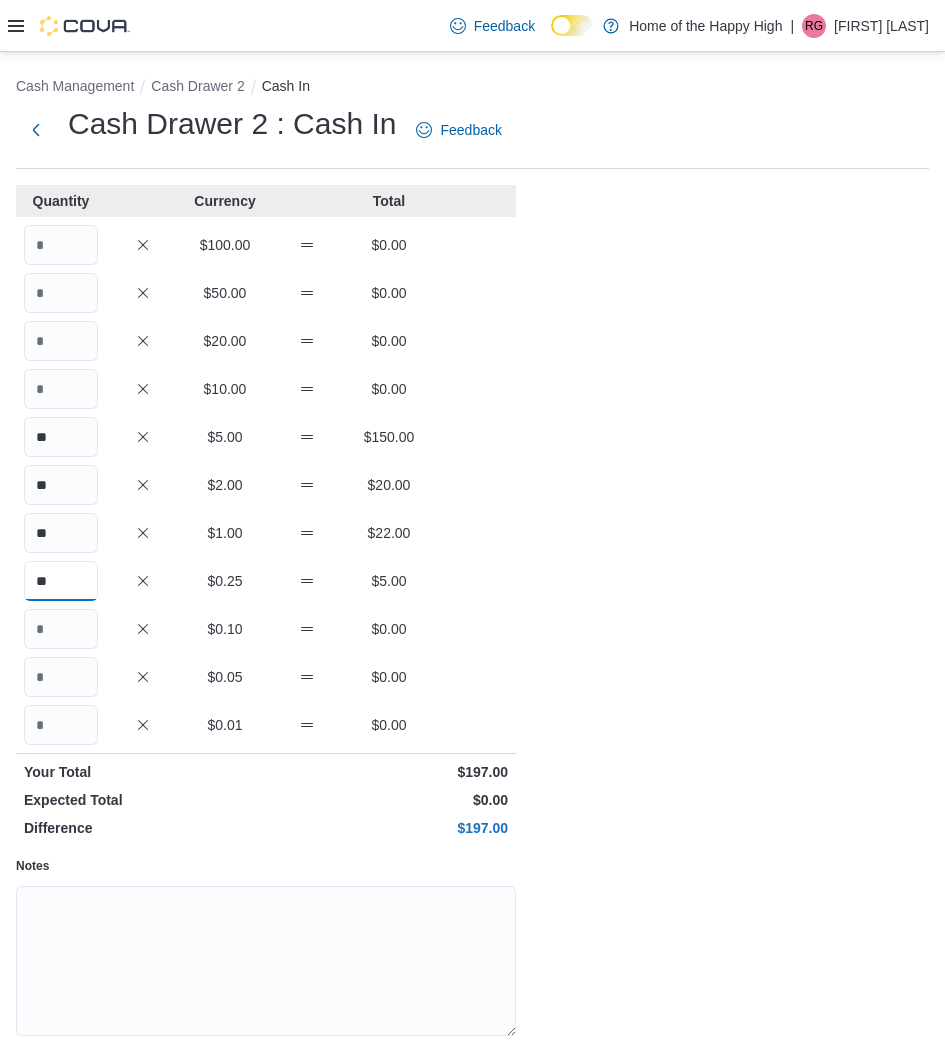 type on "**" 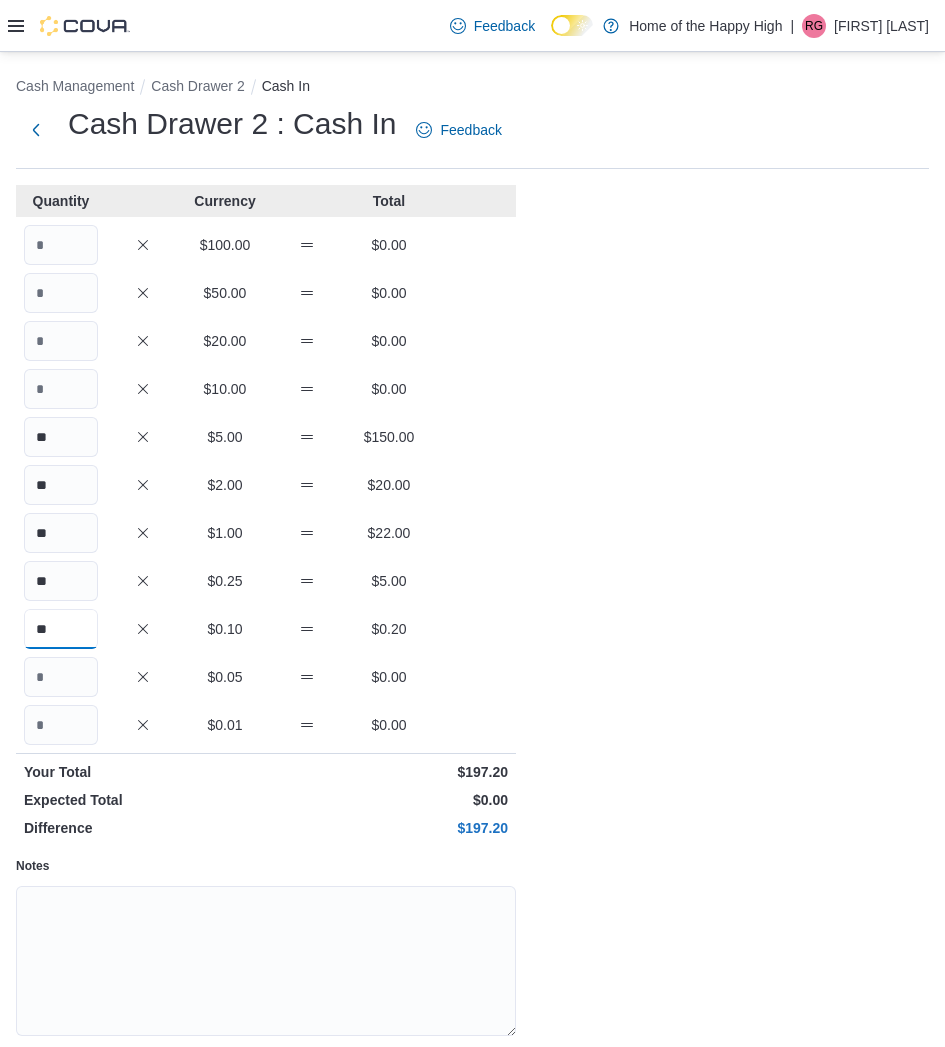 type on "**" 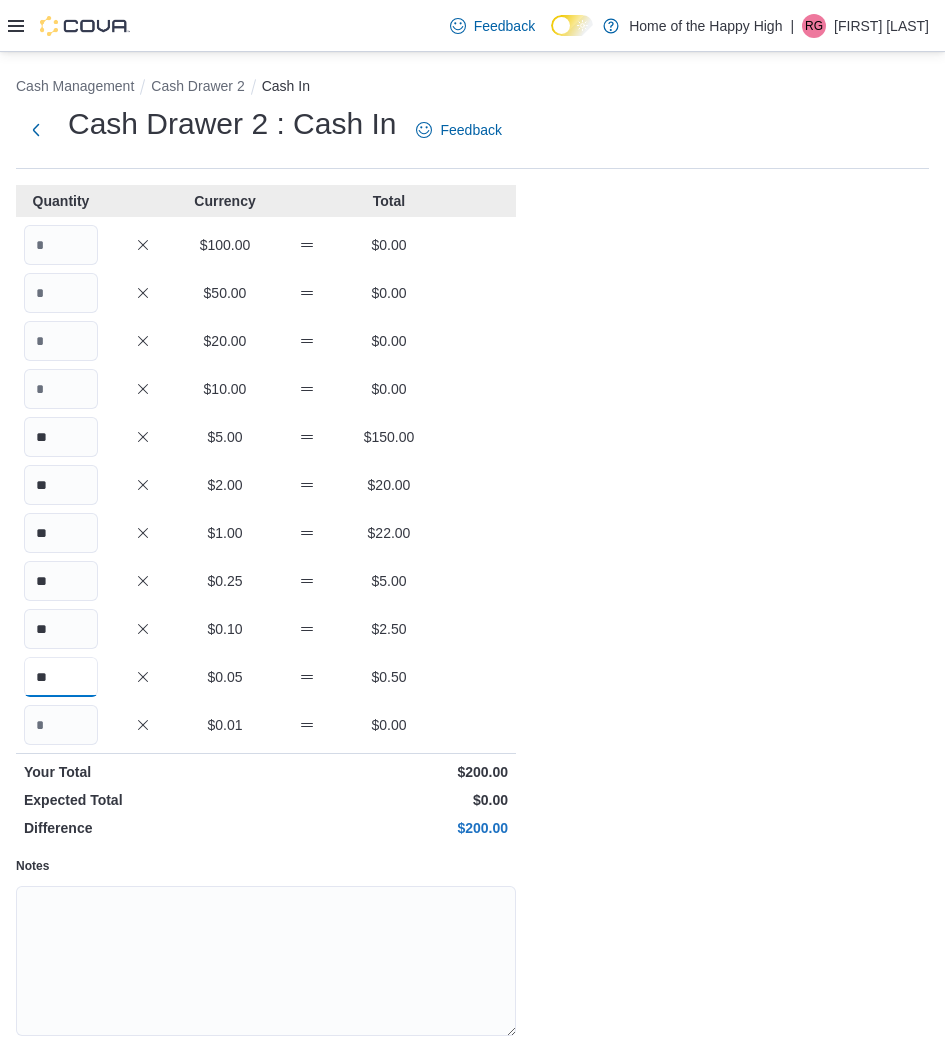 type on "**" 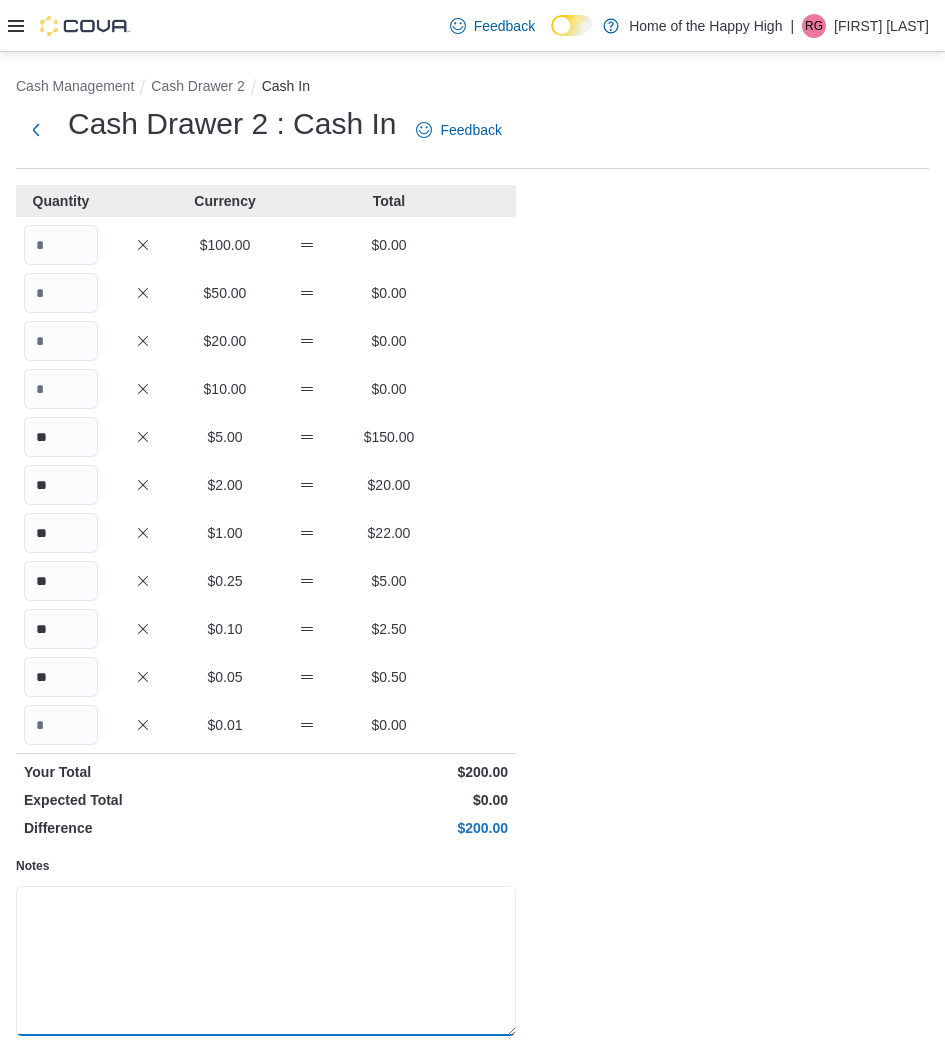 click on "Notes" at bounding box center [266, 961] 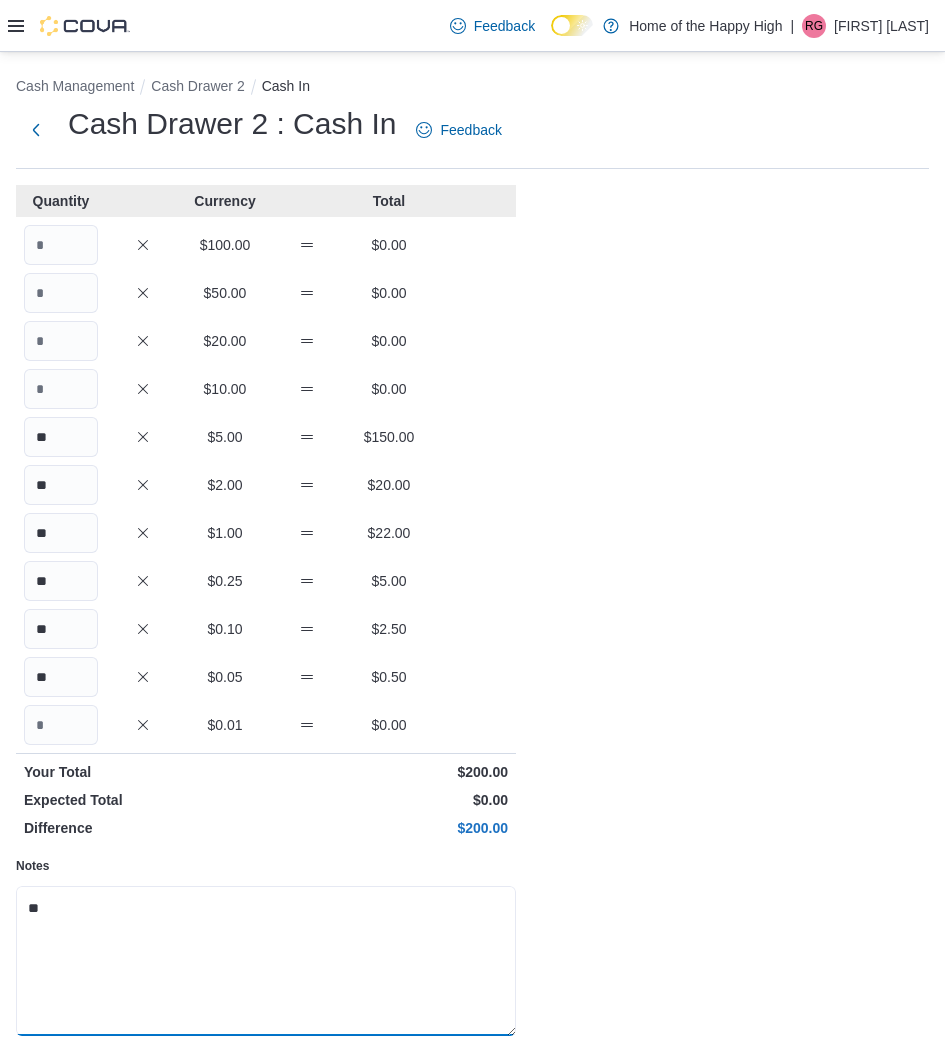 scroll, scrollTop: 76, scrollLeft: 0, axis: vertical 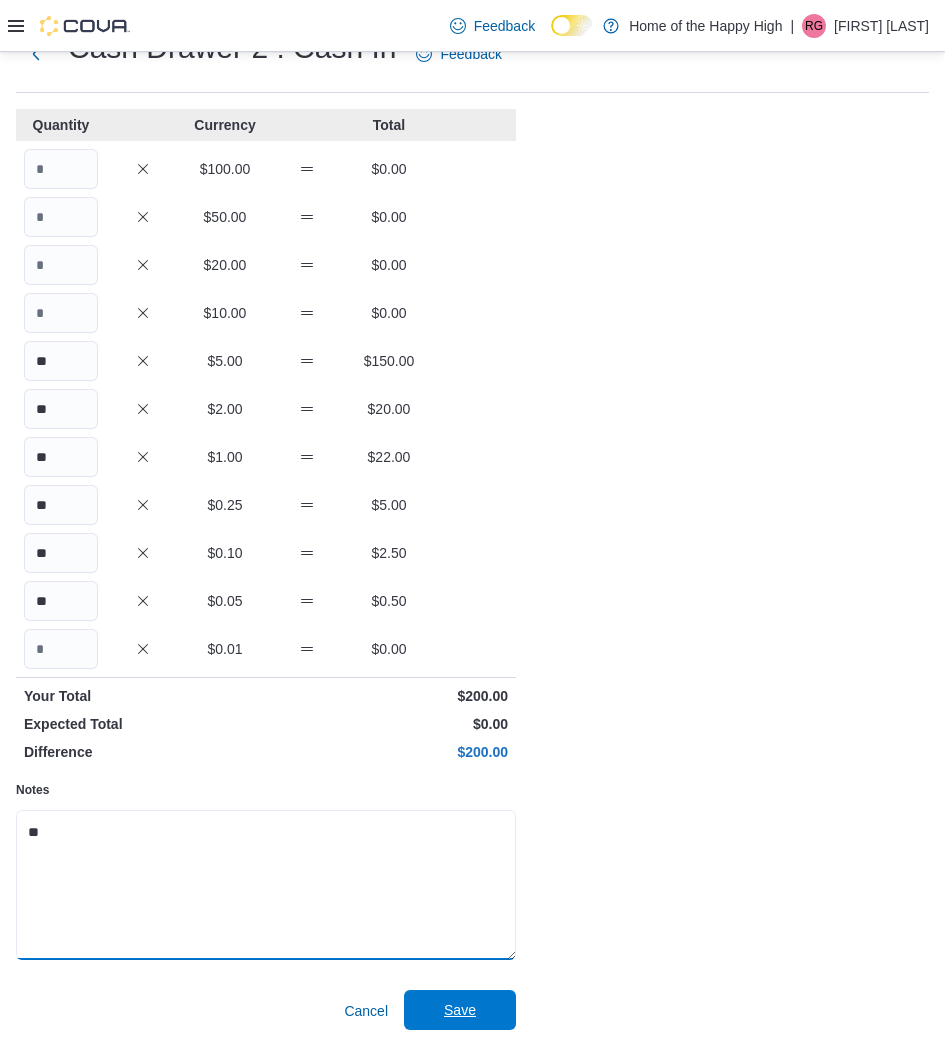 type on "**" 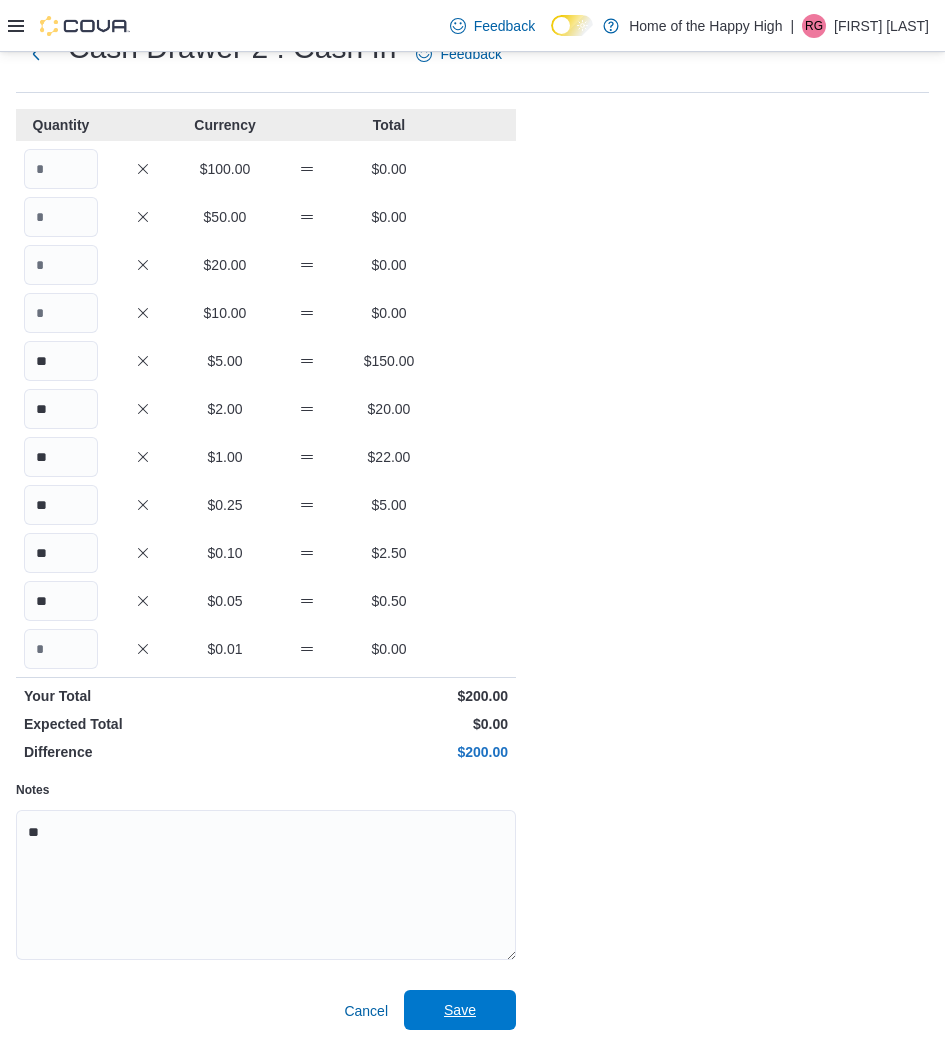 click on "Save" at bounding box center (460, 1010) 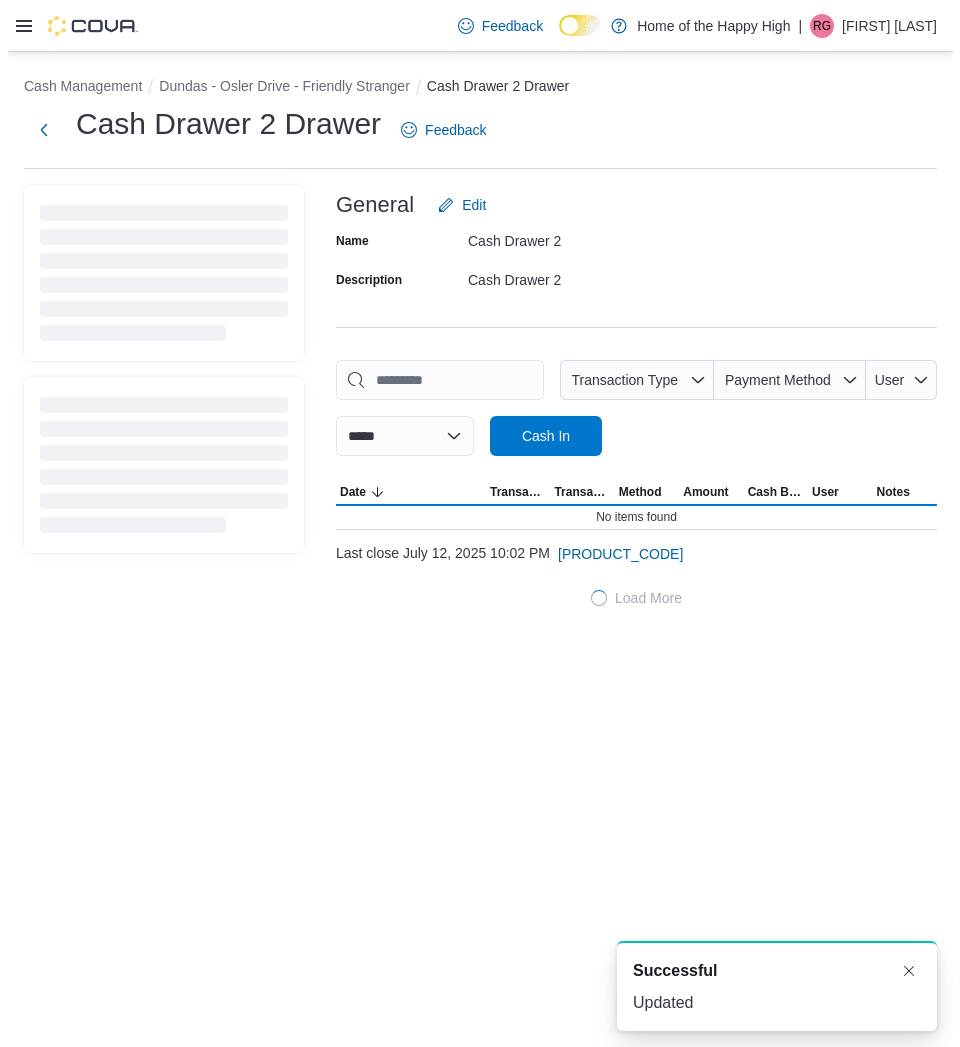 scroll, scrollTop: 0, scrollLeft: 0, axis: both 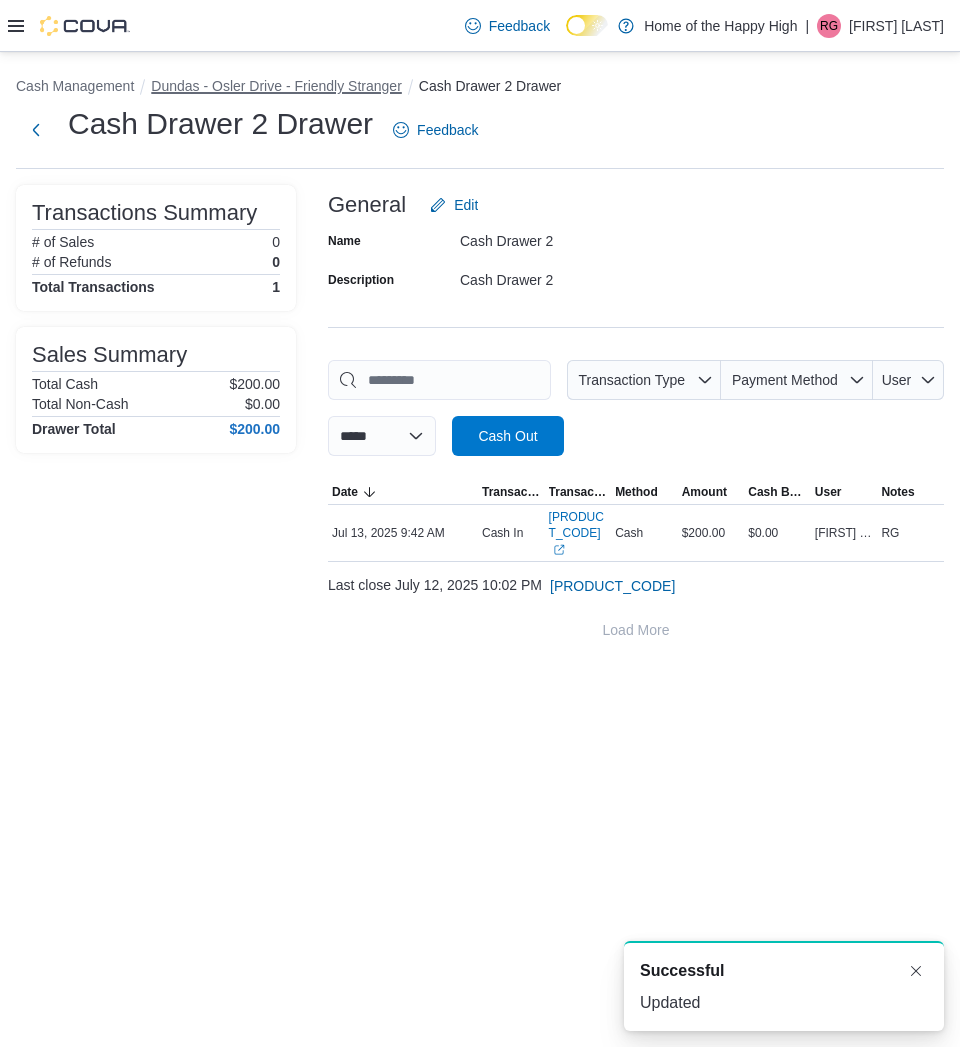 click on "Dundas - Osler Drive - Friendly Stranger" at bounding box center [276, 86] 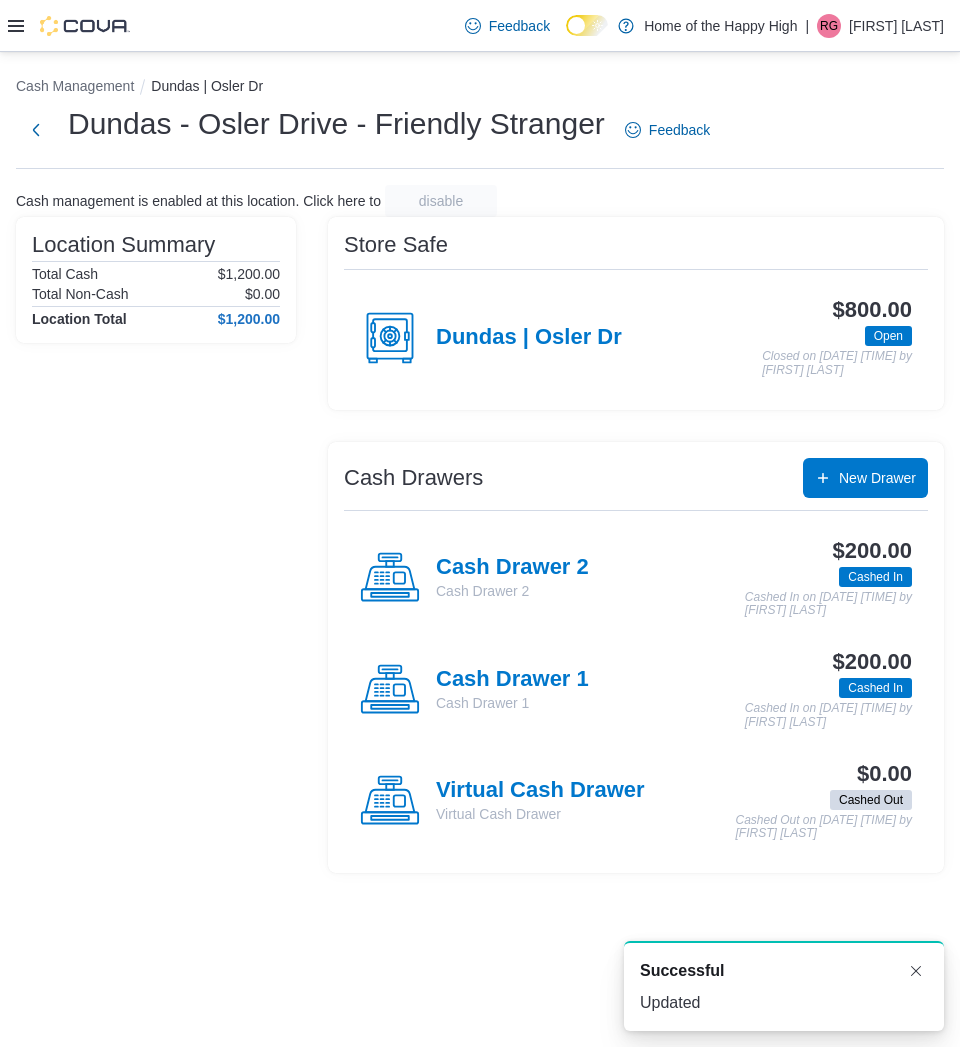 click 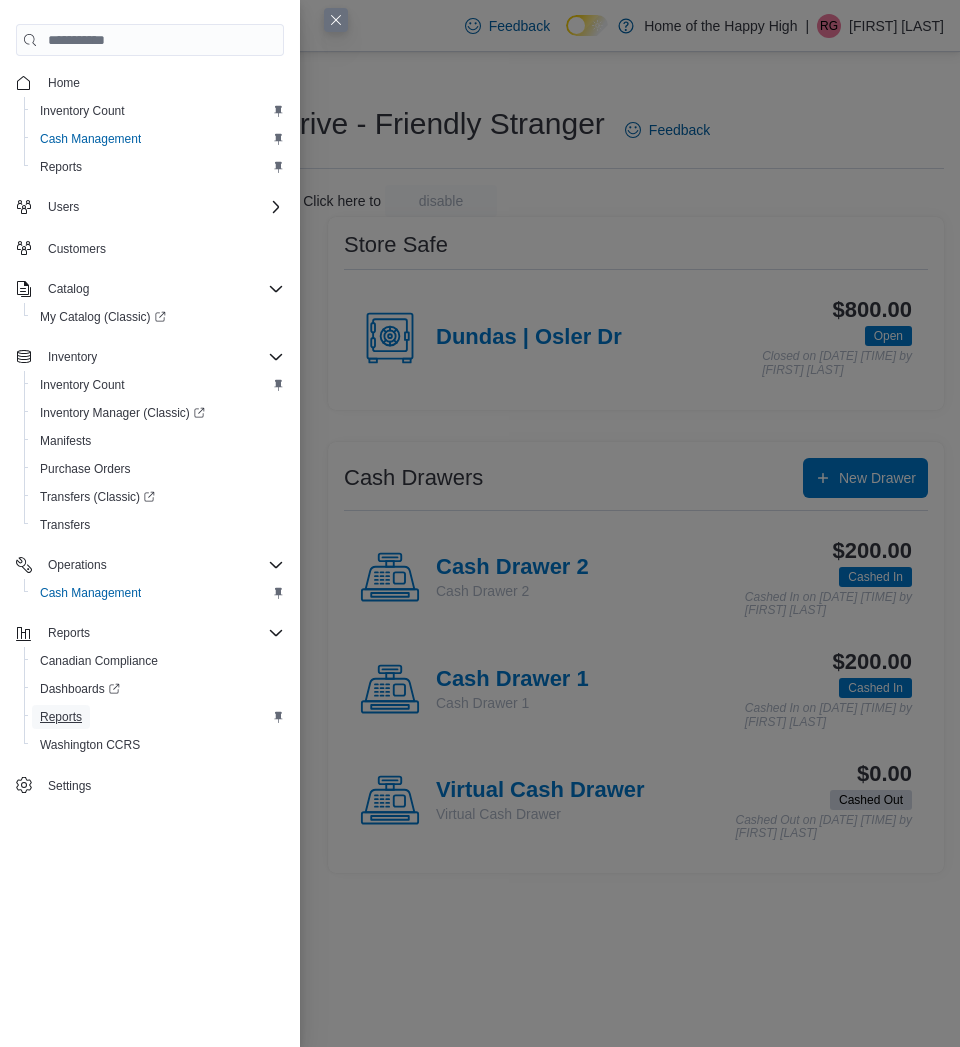 click on "Reports" at bounding box center (61, 717) 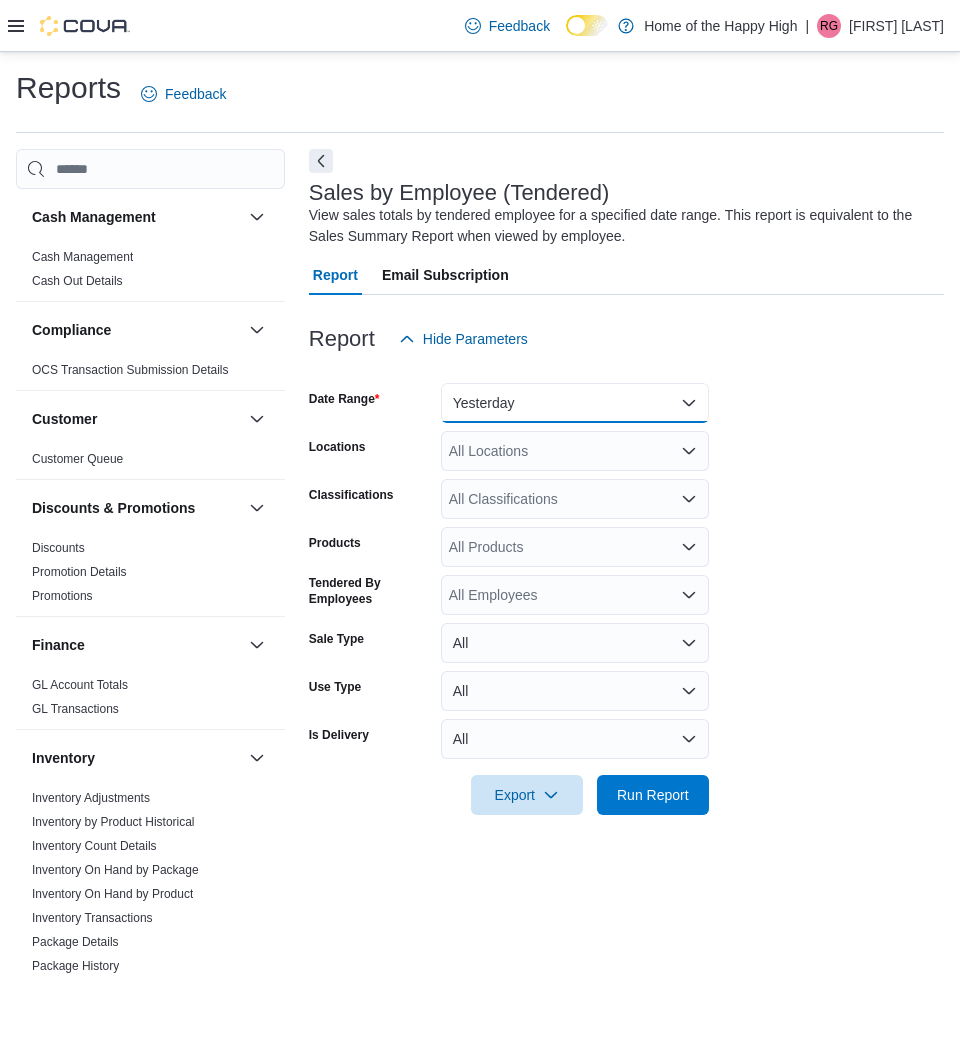 click on "Yesterday" at bounding box center [575, 403] 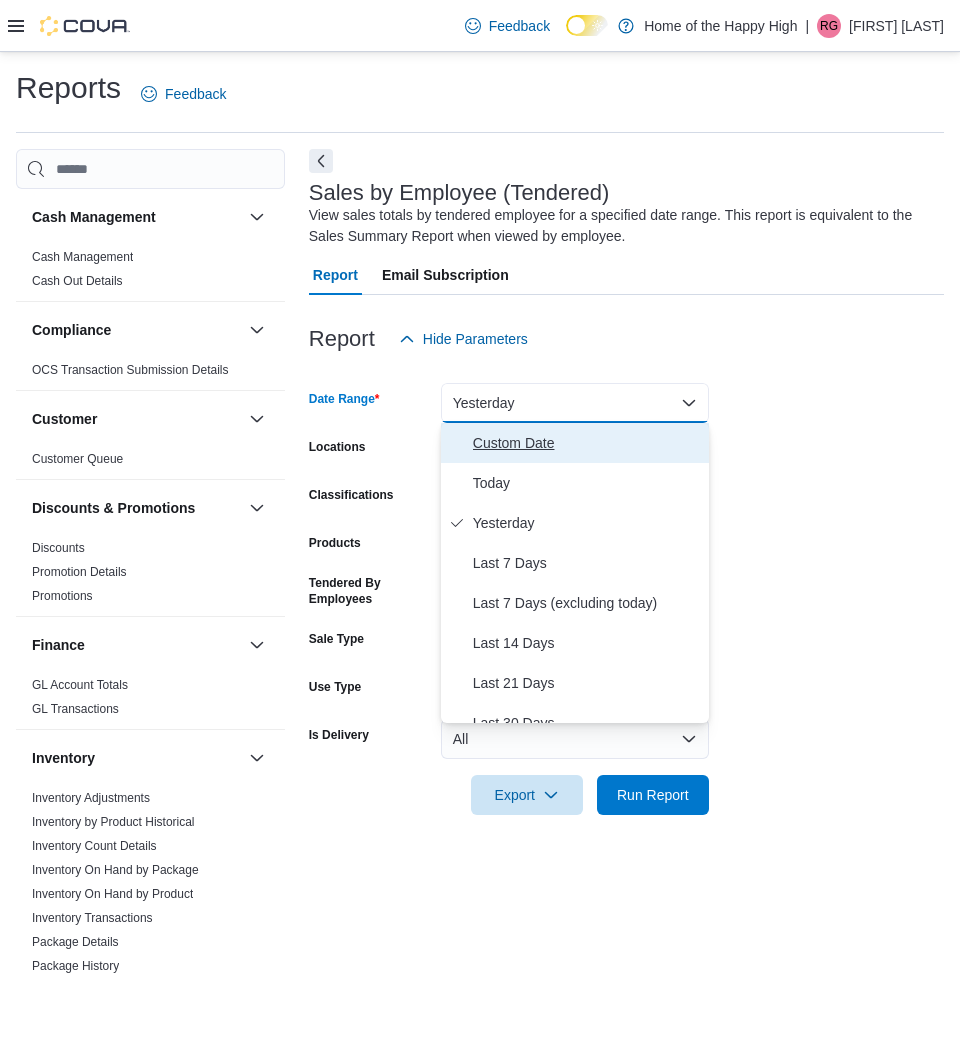 click on "Custom Date" at bounding box center (587, 443) 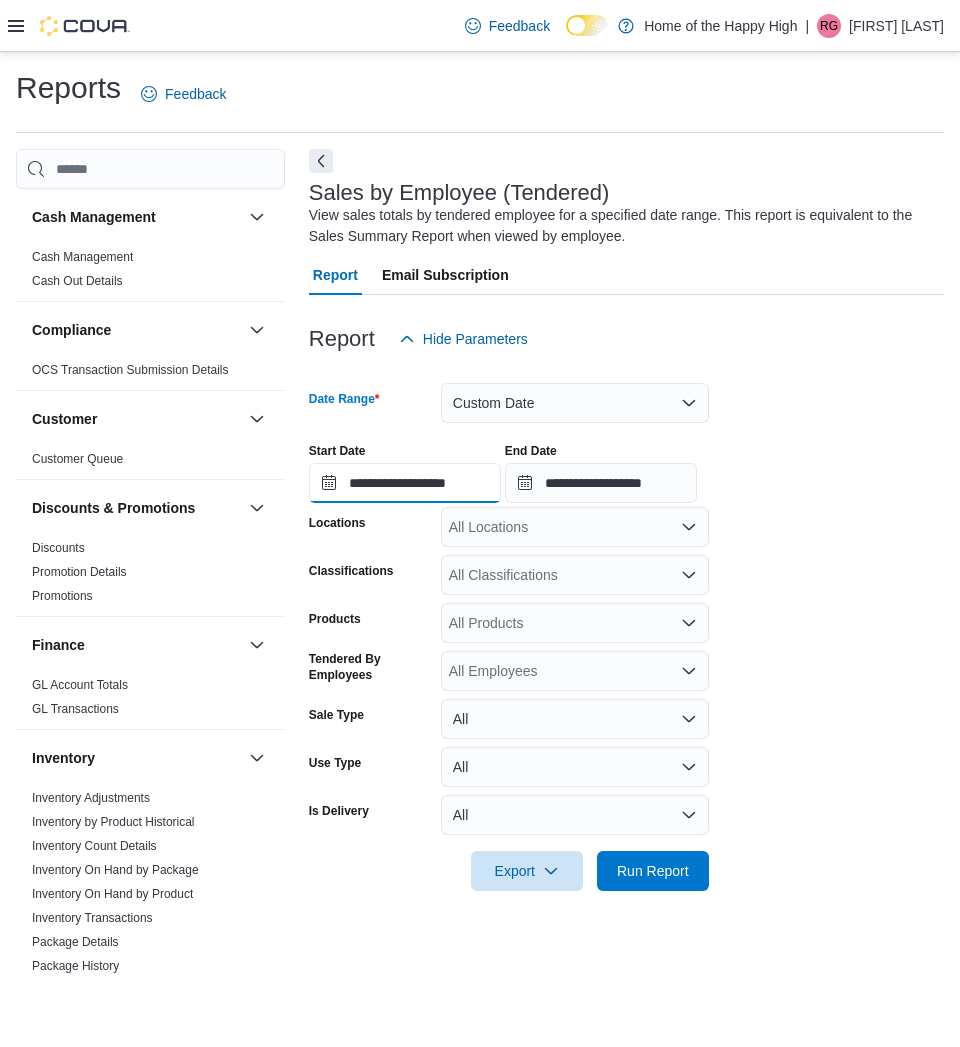 click on "**********" at bounding box center [405, 483] 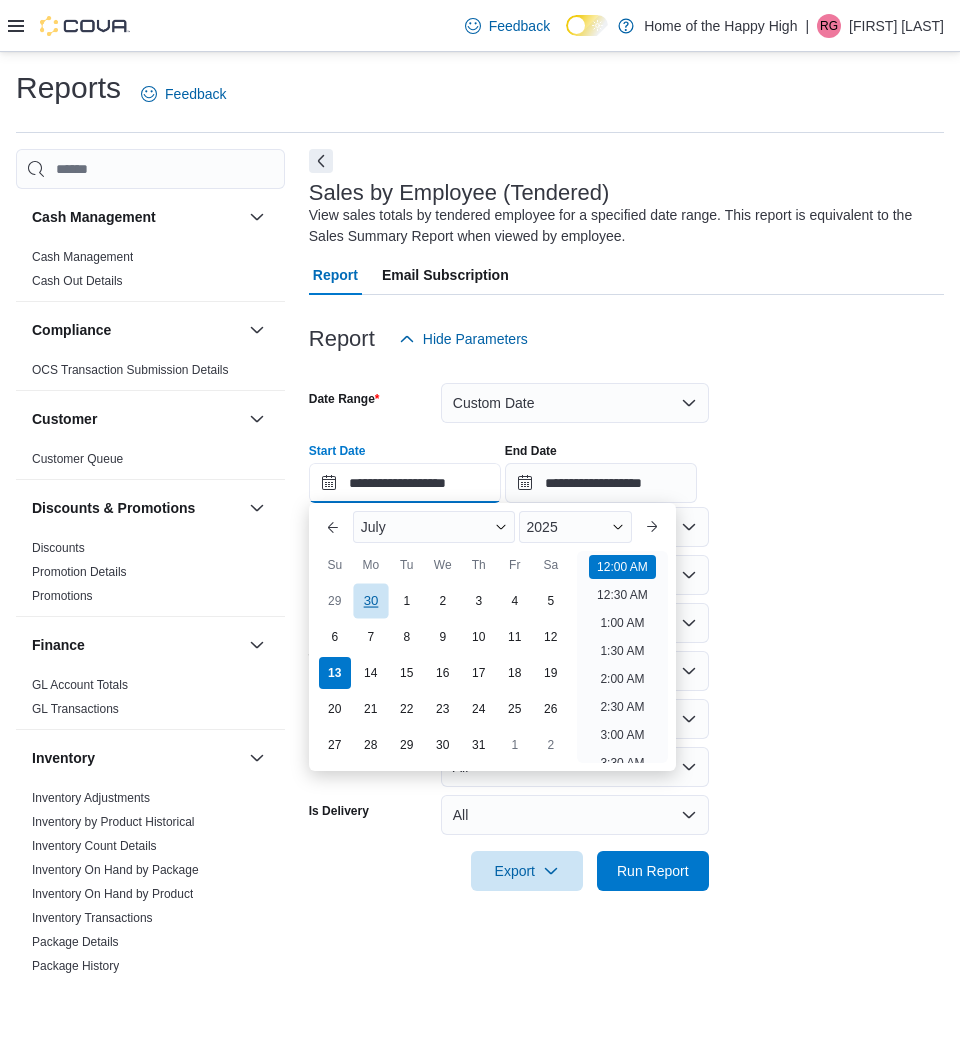 scroll, scrollTop: 62, scrollLeft: 0, axis: vertical 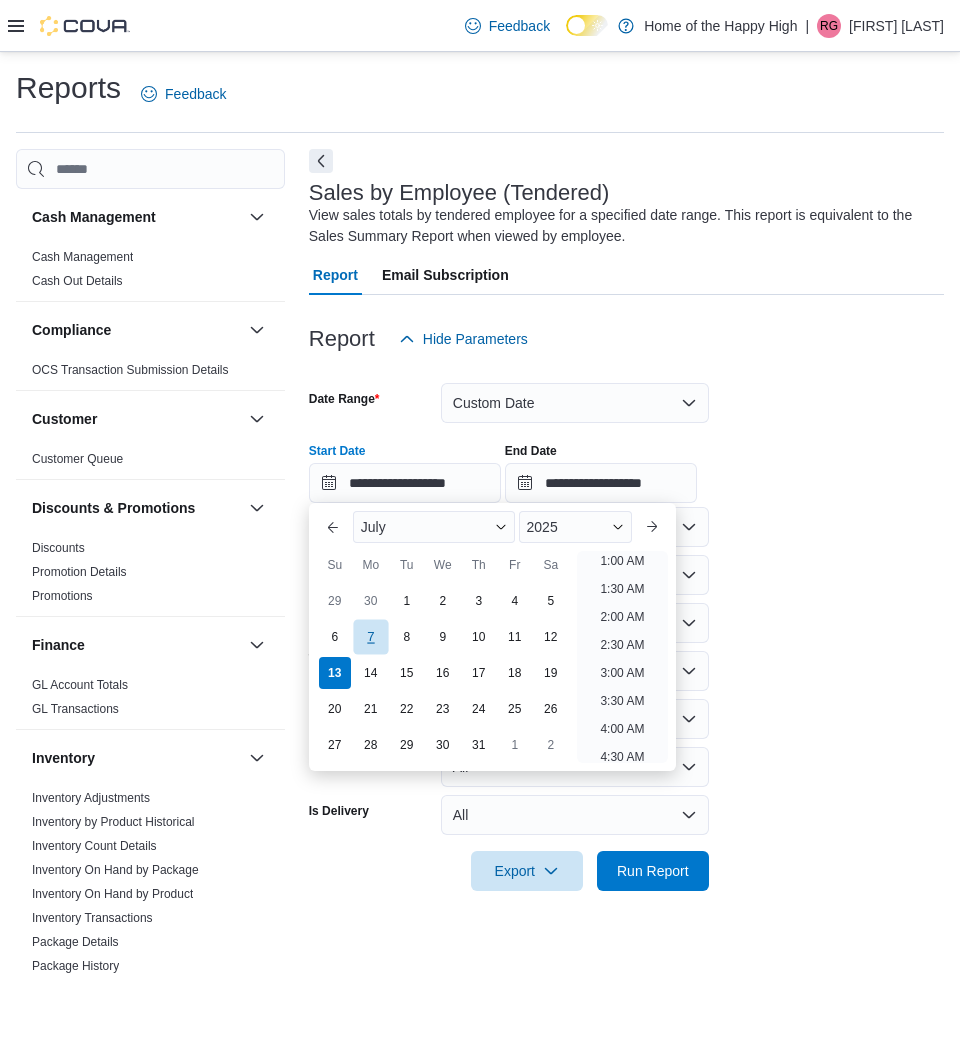 click on "7" at bounding box center [370, 637] 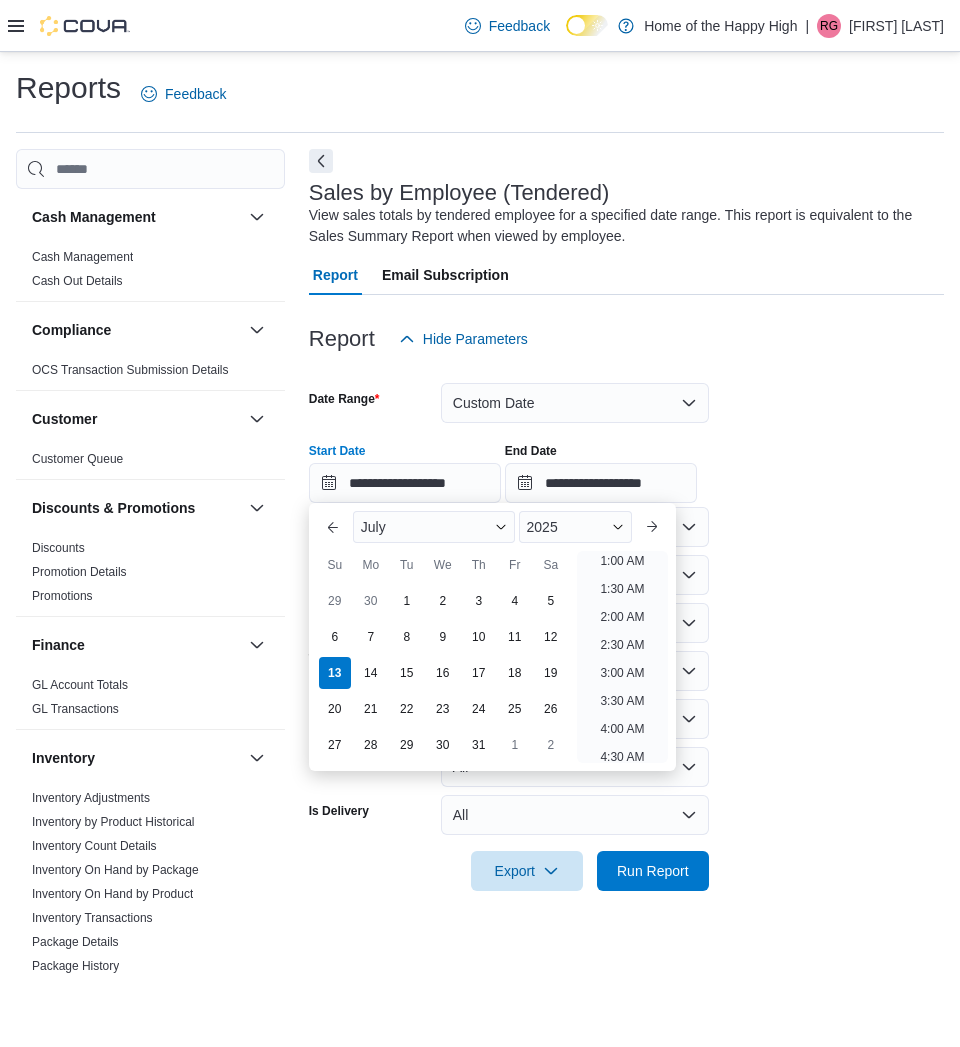 type on "**********" 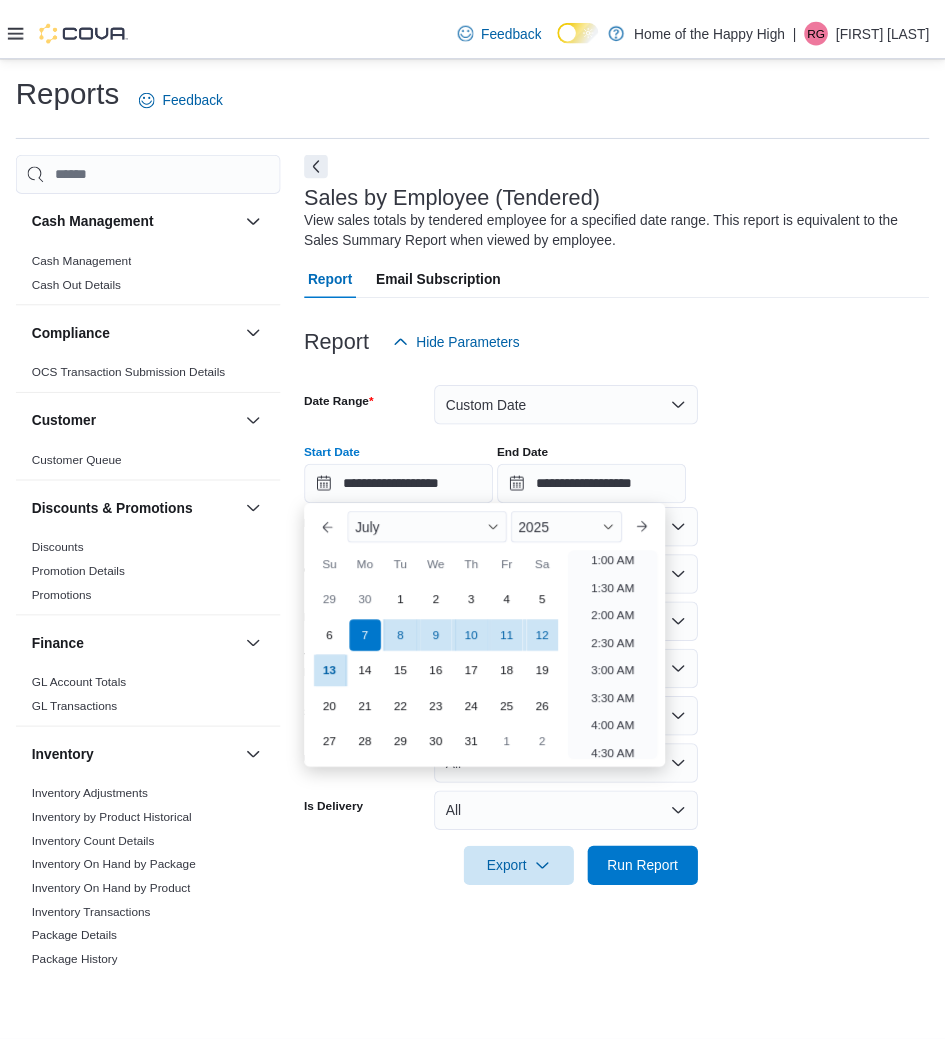 scroll, scrollTop: 4, scrollLeft: 0, axis: vertical 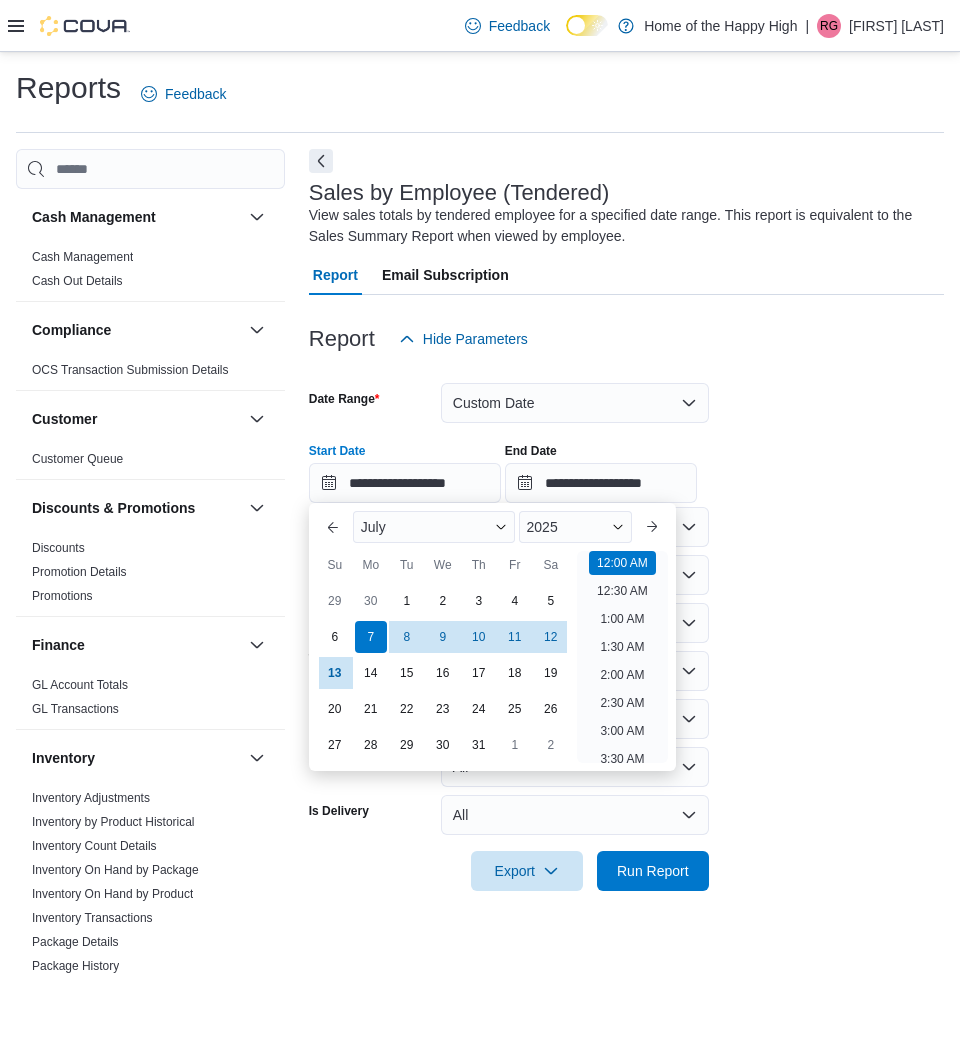 click on "**********" at bounding box center [626, 625] 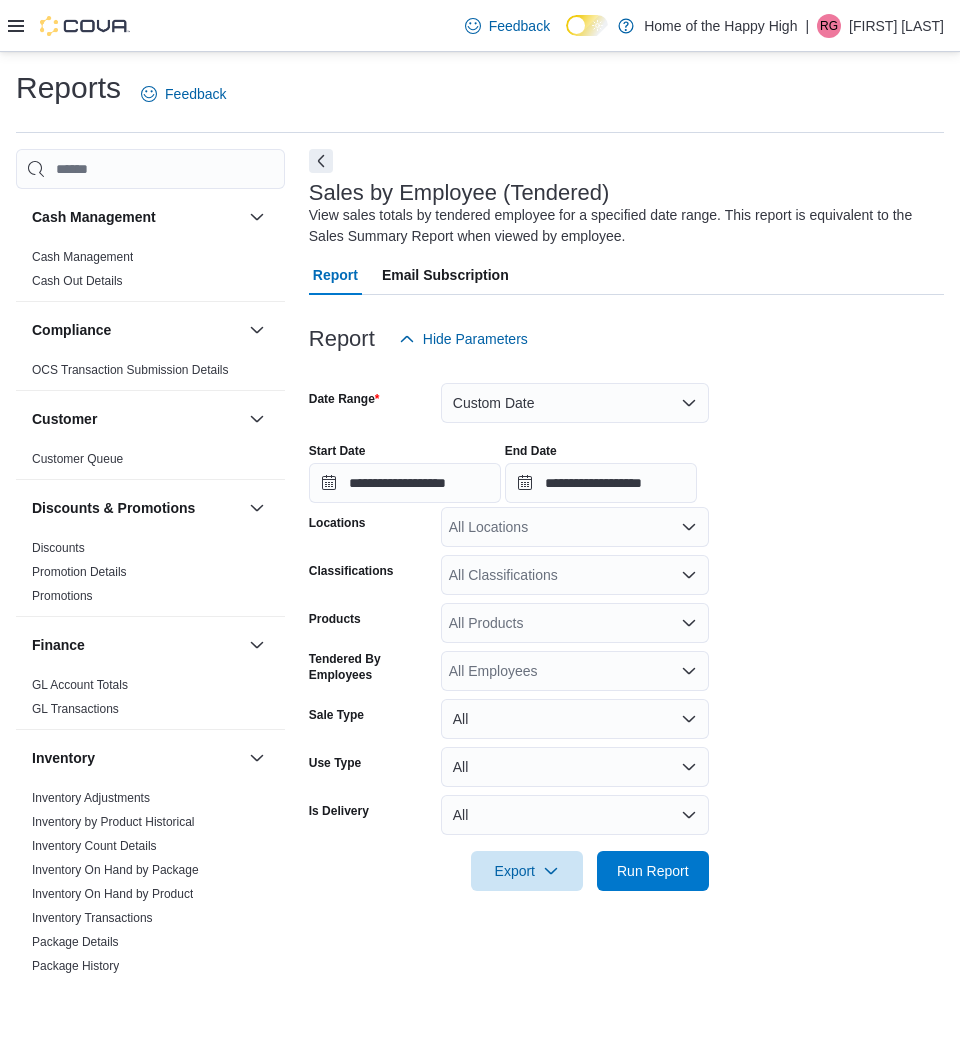 click on "All Locations" at bounding box center [575, 527] 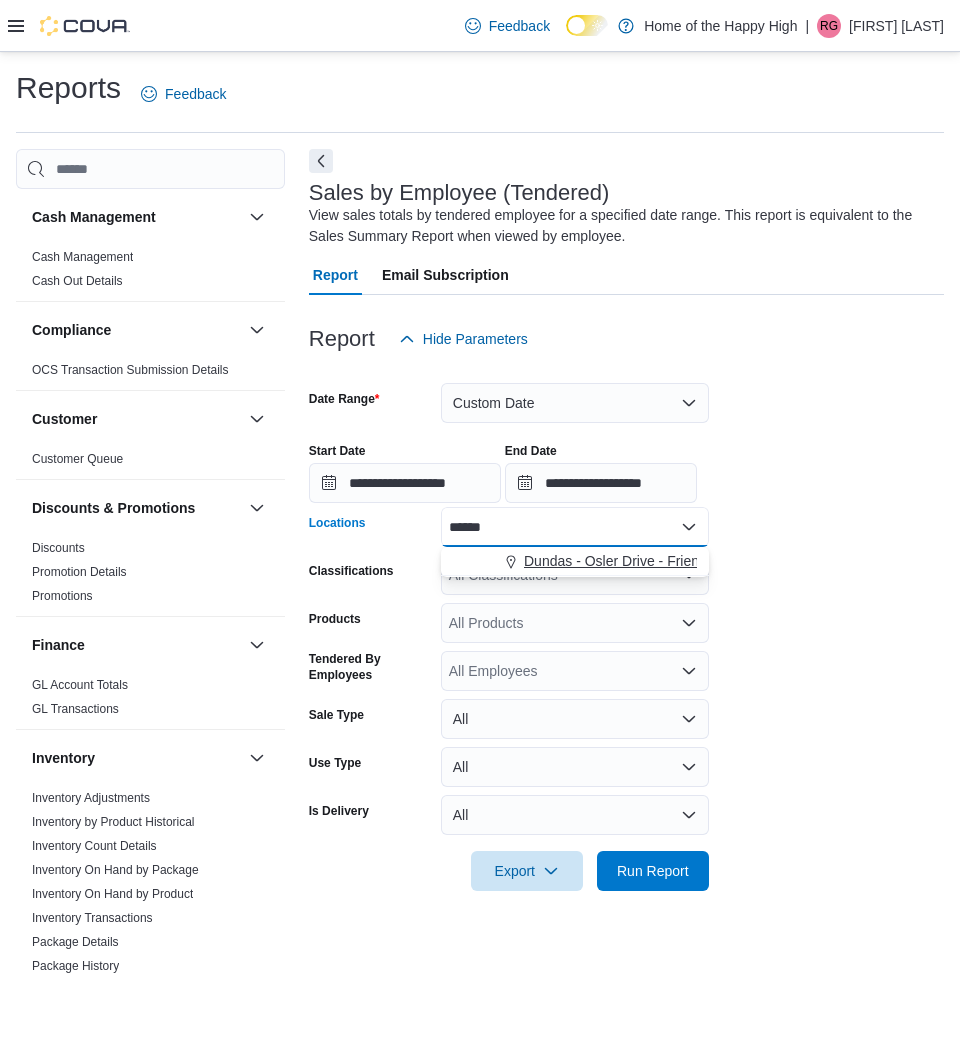 type on "******" 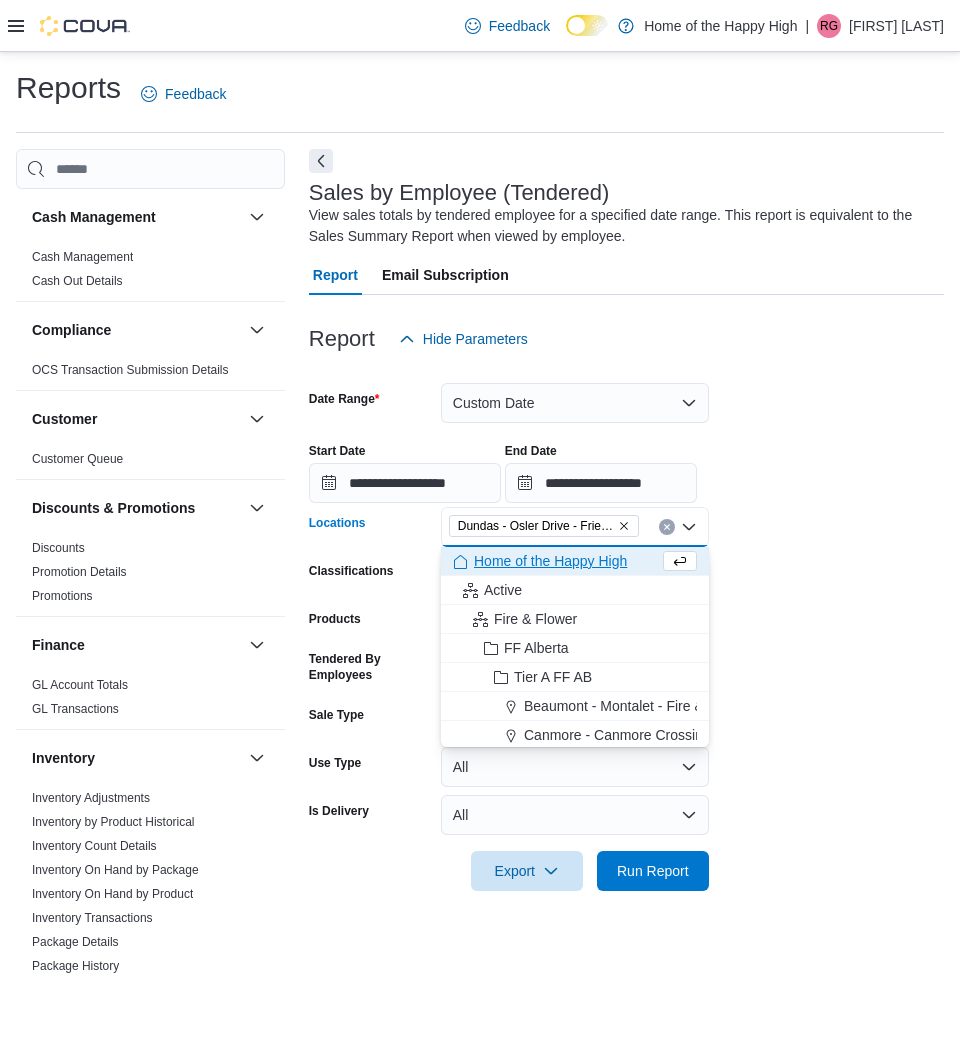 drag, startPoint x: 790, startPoint y: 592, endPoint x: 770, endPoint y: 605, distance: 23.853722 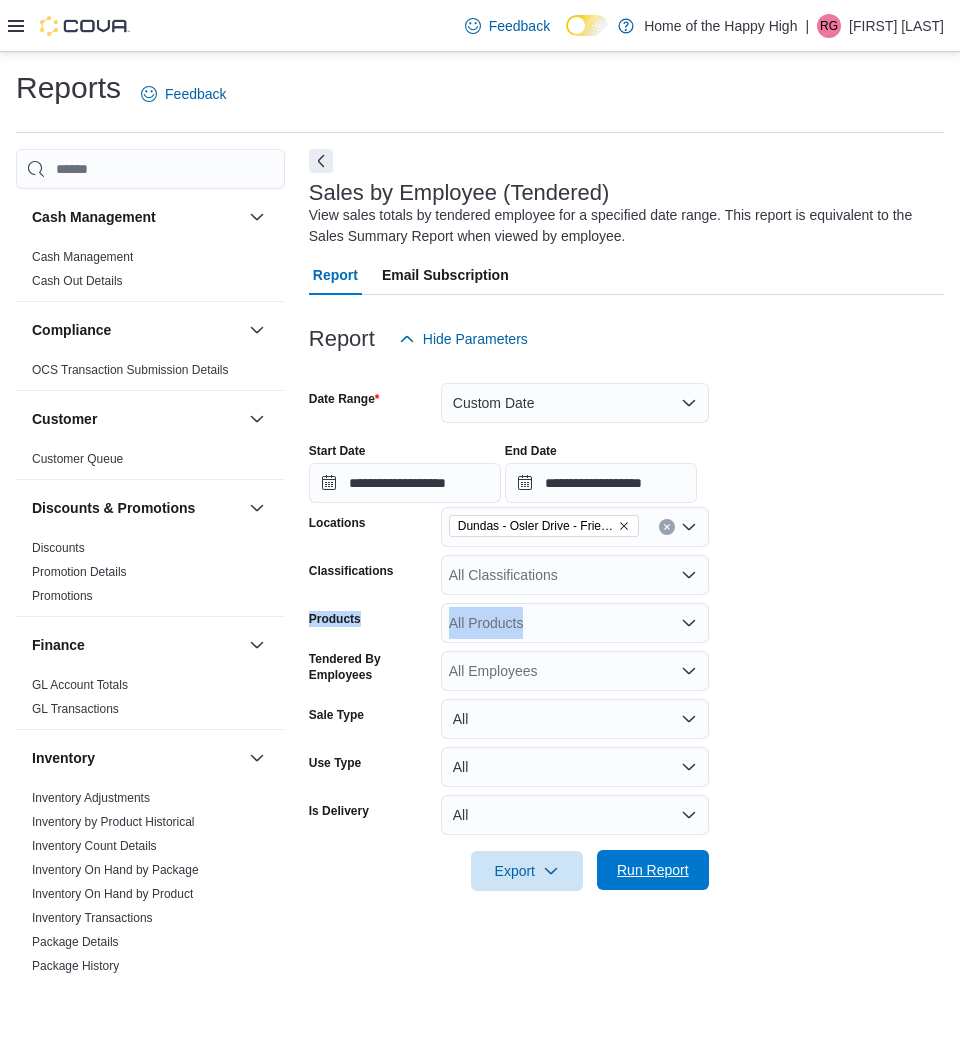 click on "Run Report" at bounding box center [653, 870] 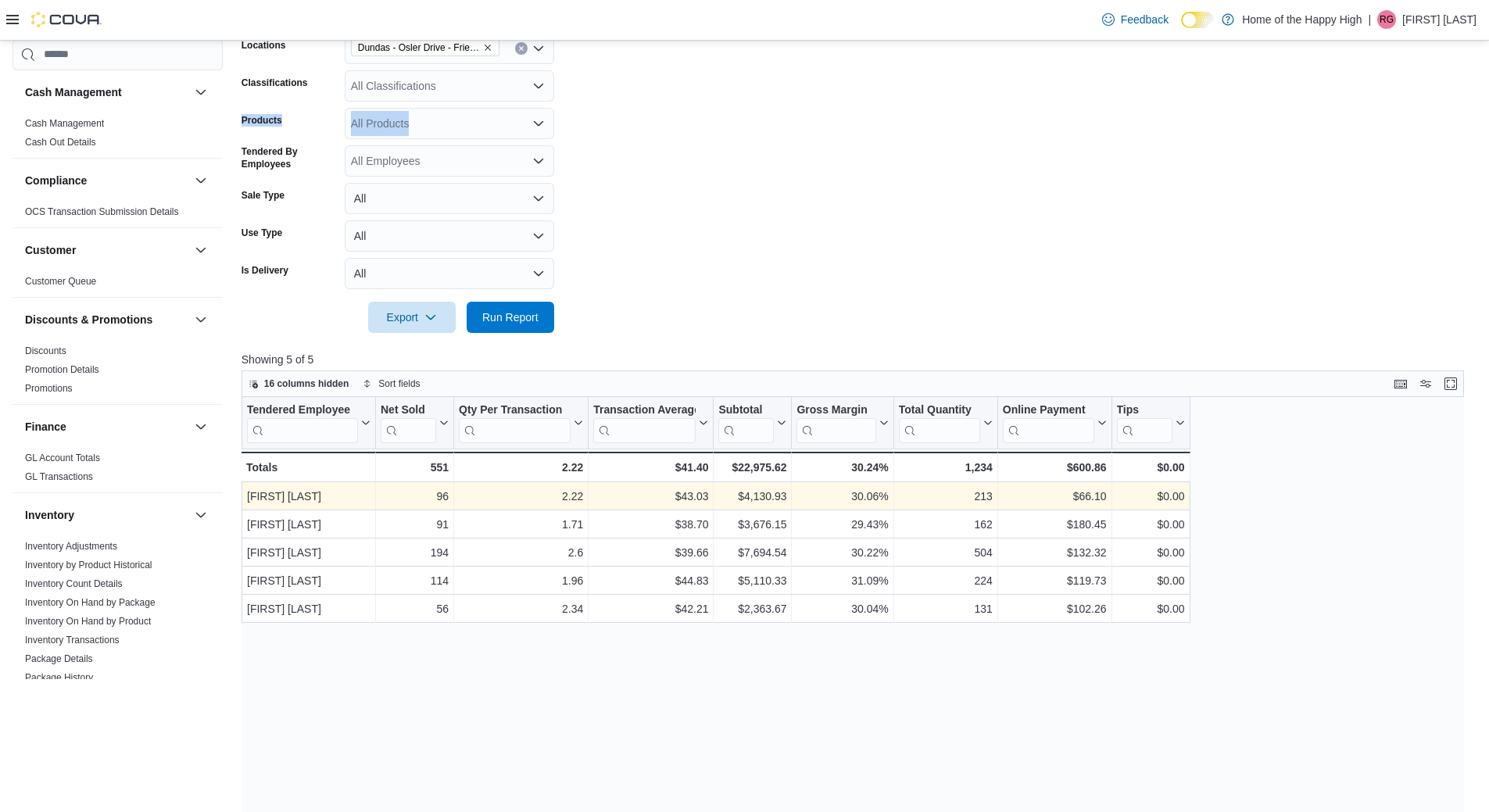 scroll, scrollTop: 313, scrollLeft: 0, axis: vertical 